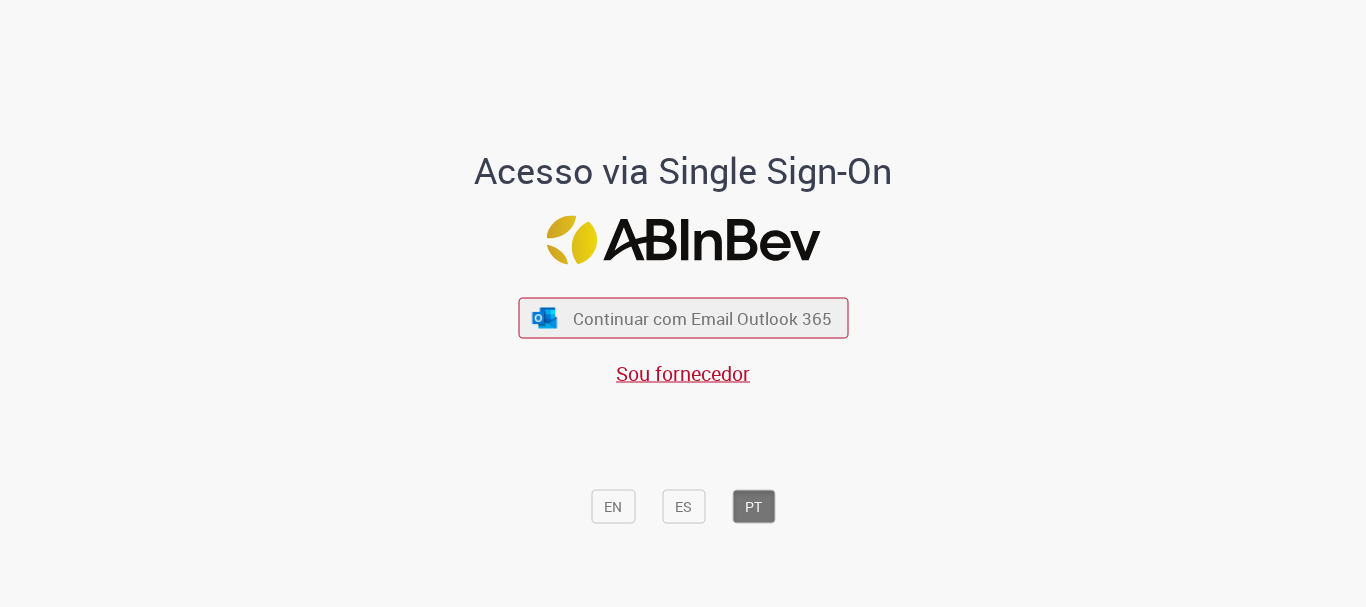 scroll, scrollTop: 0, scrollLeft: 0, axis: both 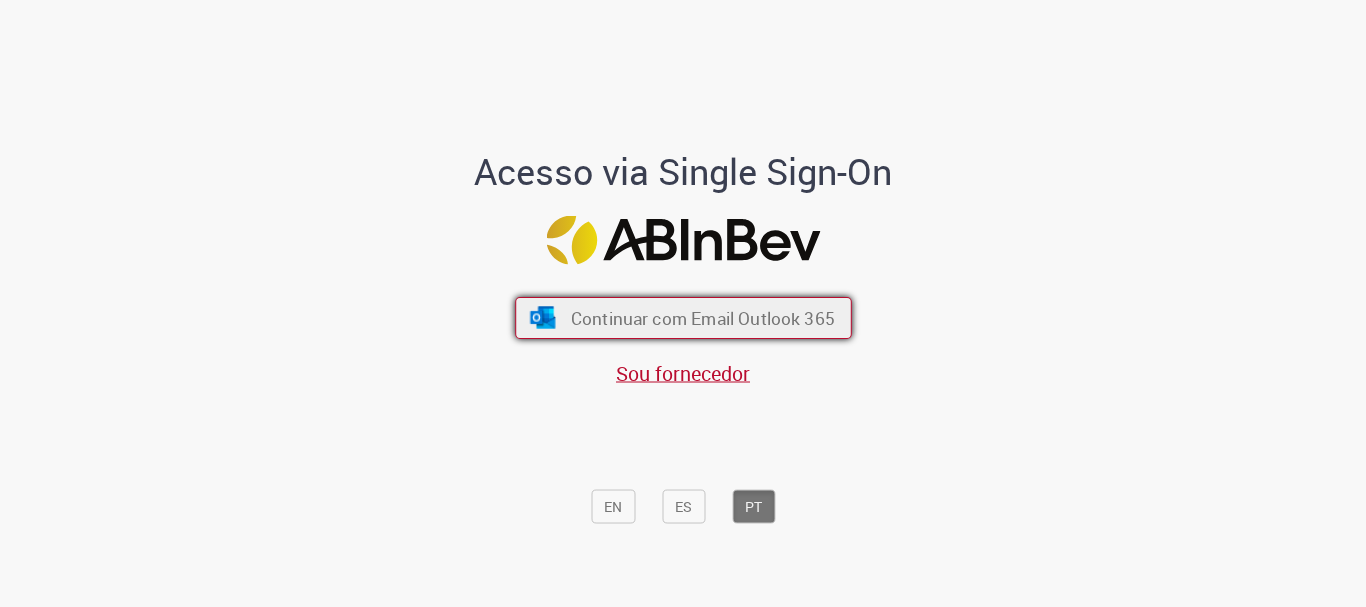 click on "Continuar com Email Outlook 365" at bounding box center (702, 318) 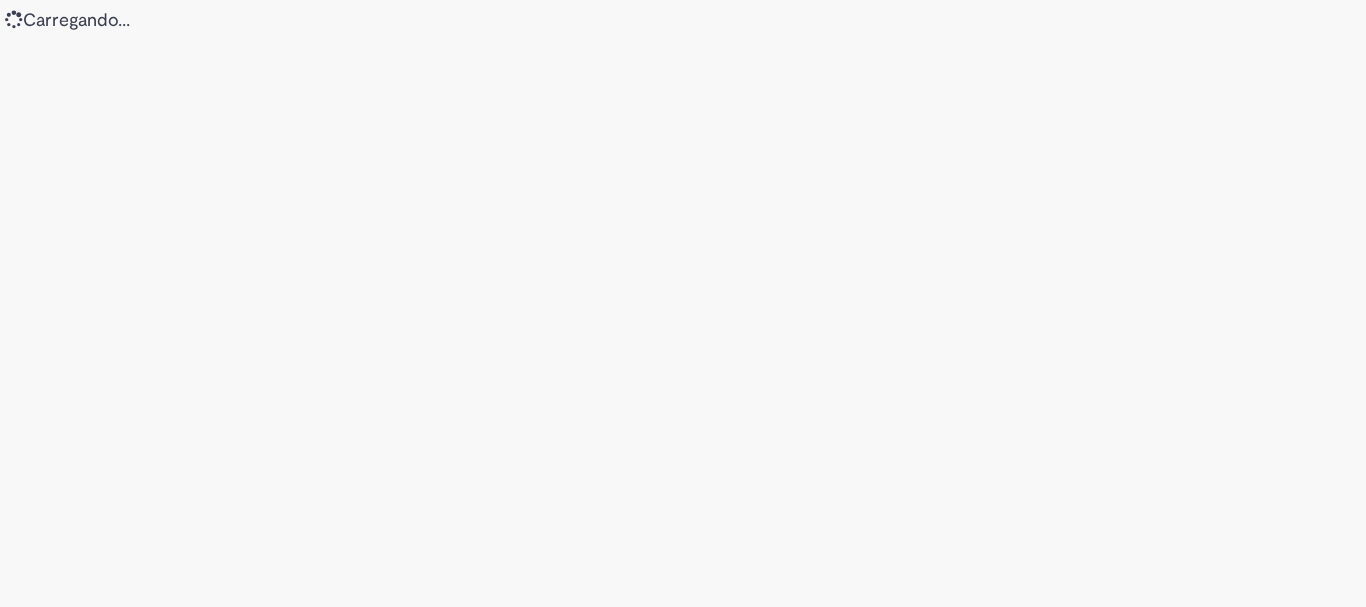 scroll, scrollTop: 0, scrollLeft: 0, axis: both 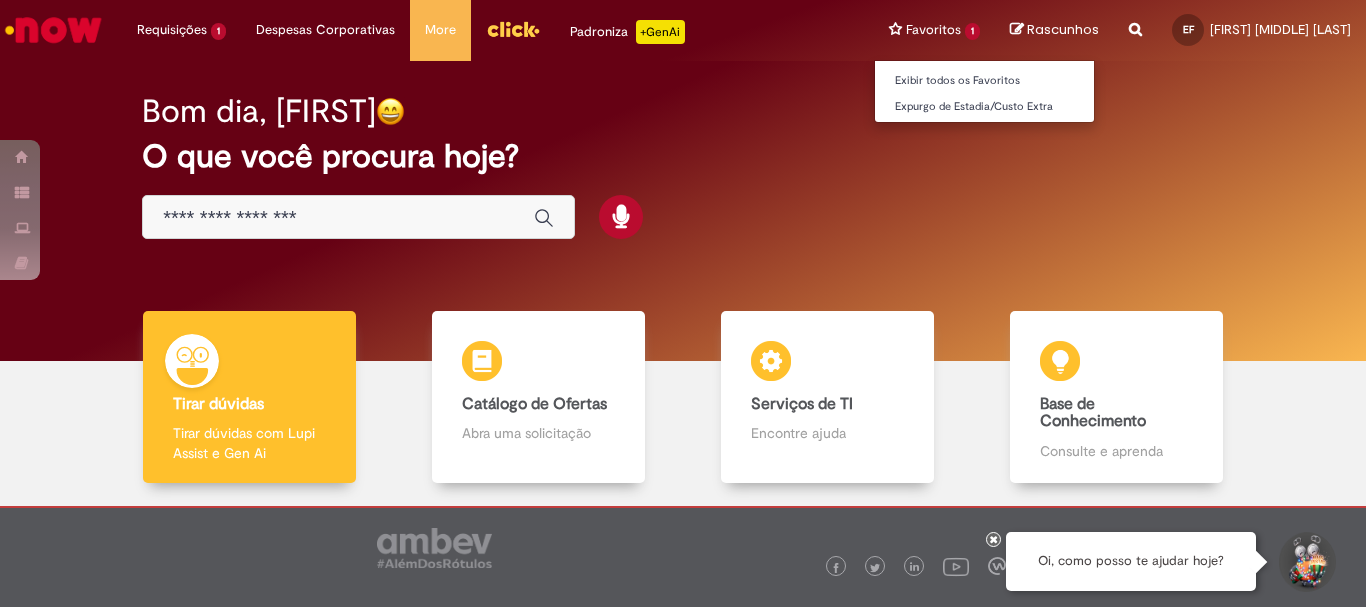 click on "Favoritos   1
Exibir todos os Favoritos
Expurgo de Estadia/Custo Extra" at bounding box center [934, 30] 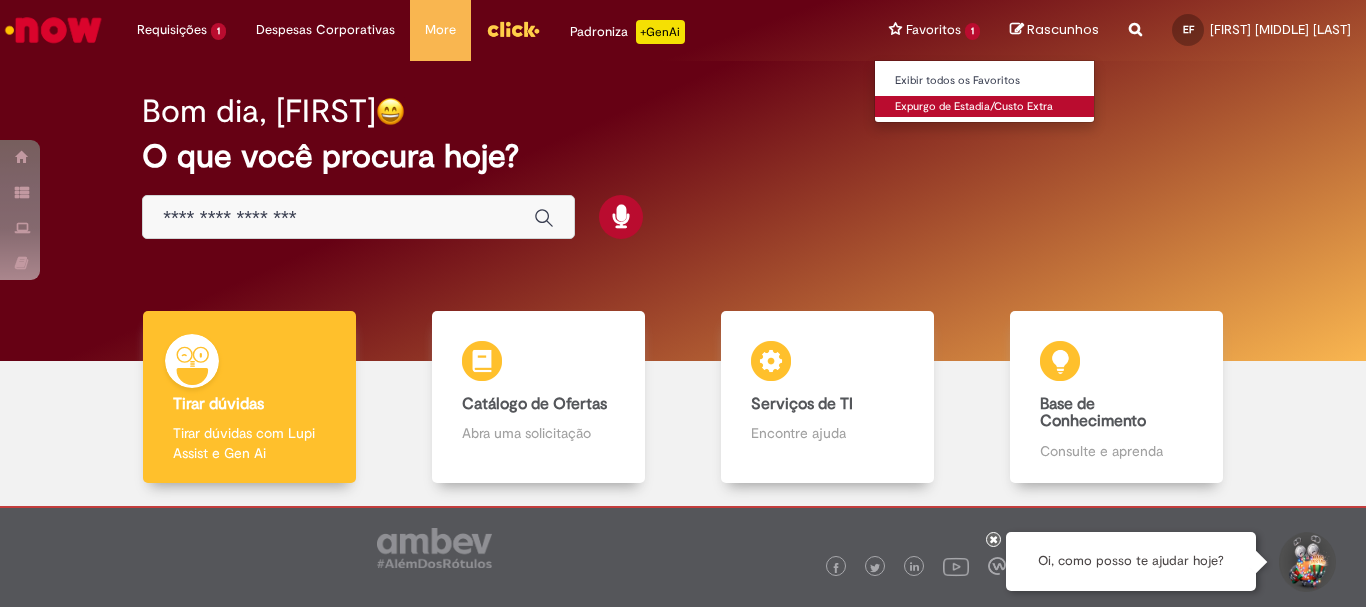 click on "Expurgo de Estadia/Custo Extra" at bounding box center [985, 107] 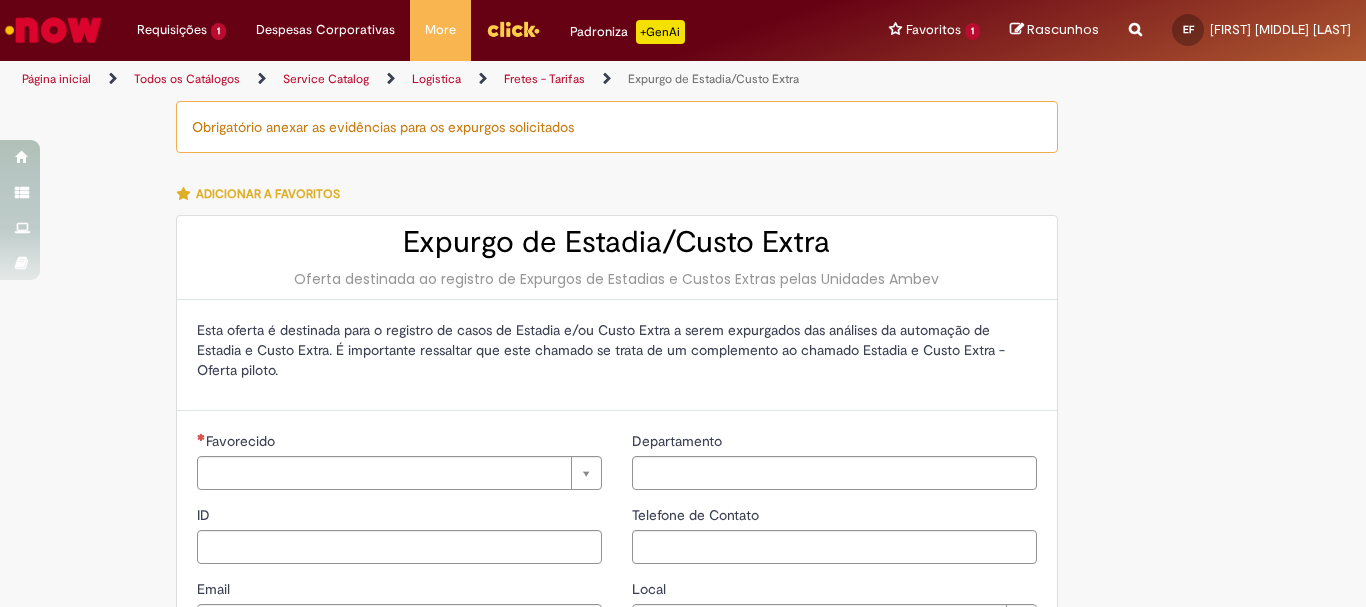 type on "********" 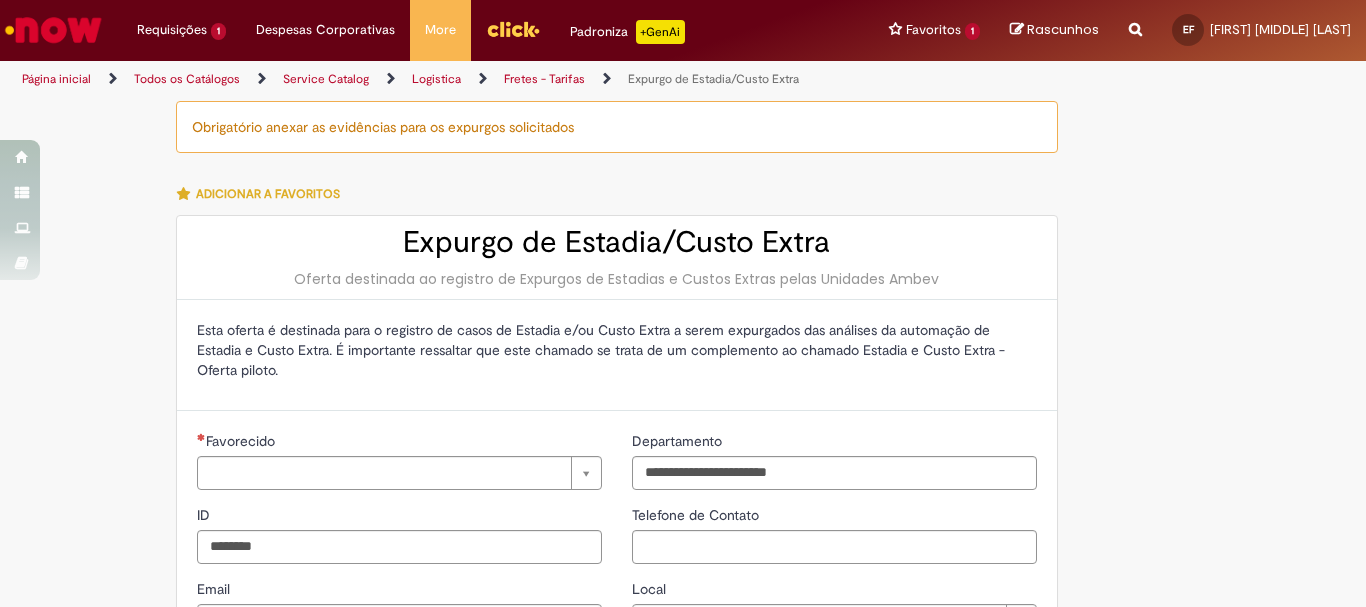 type on "**********" 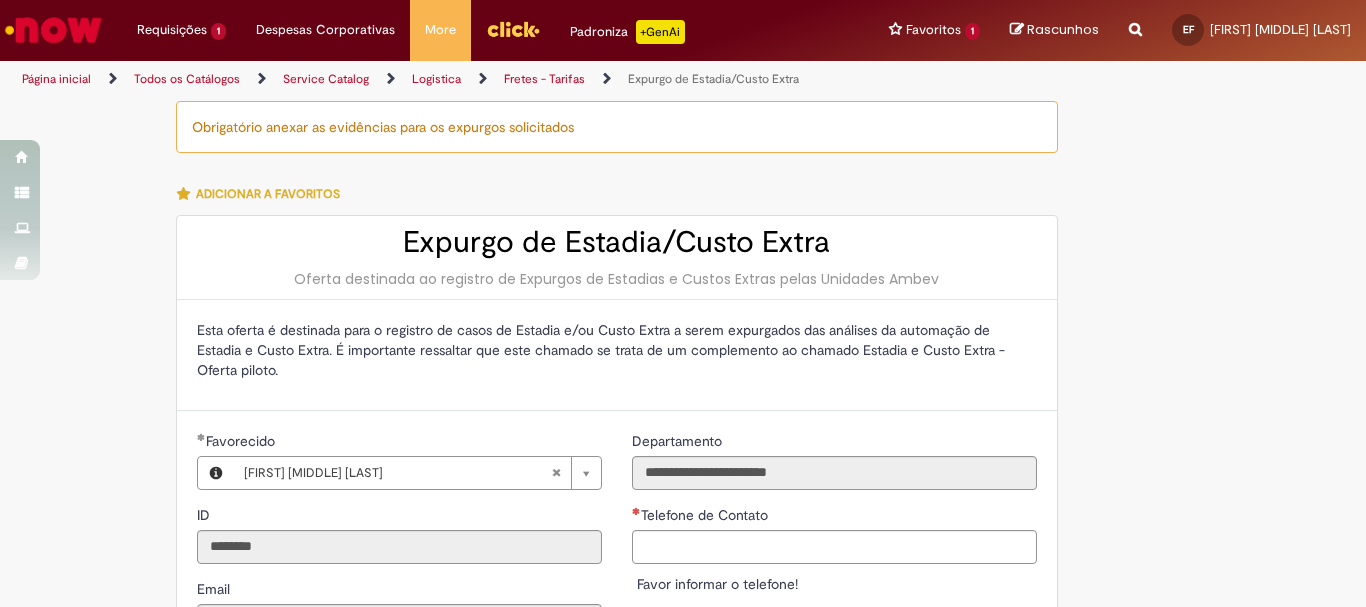 type on "**********" 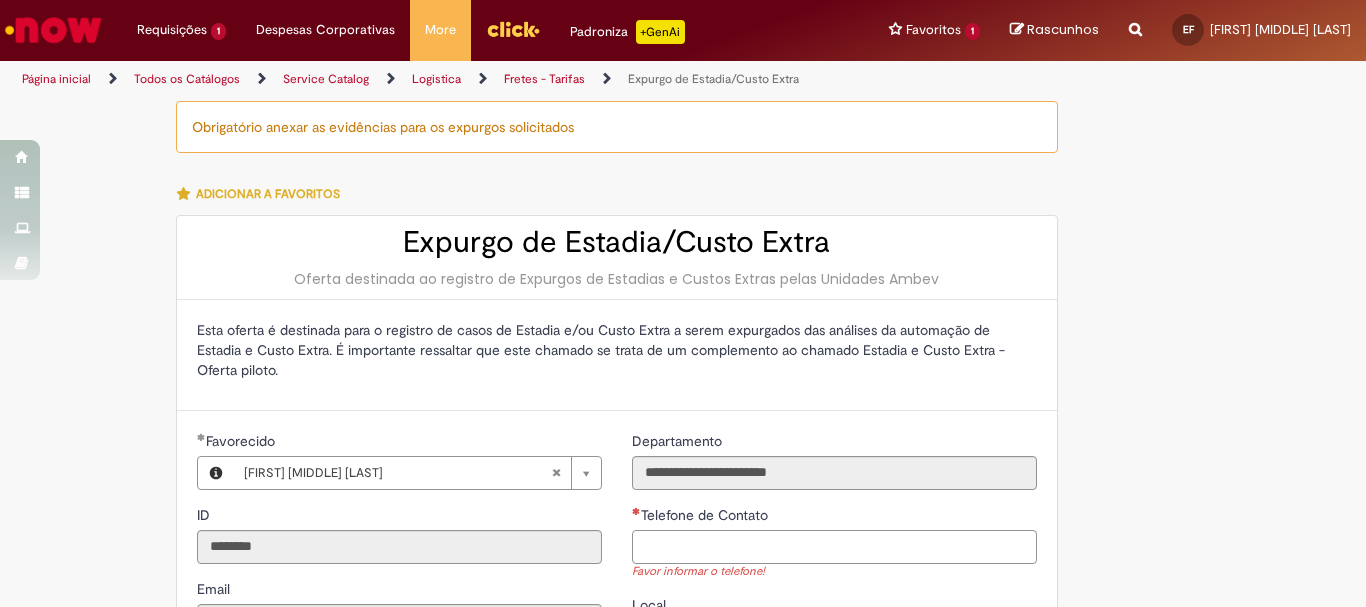 click on "Telefone de Contato" at bounding box center (834, 547) 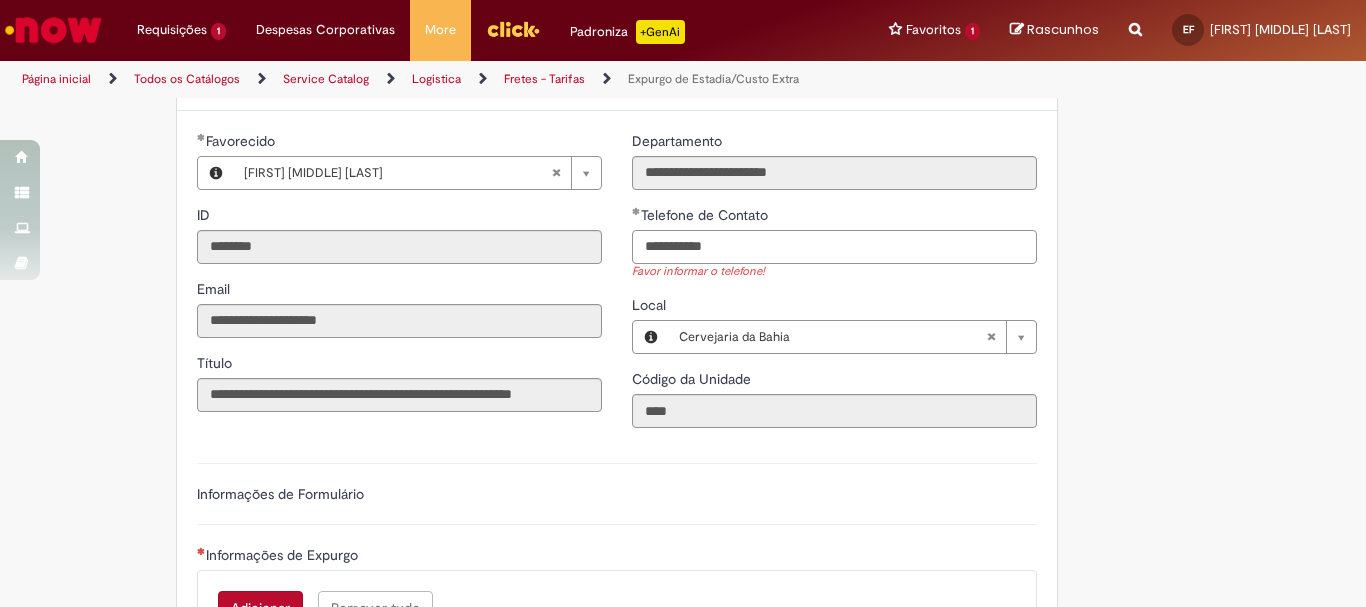 scroll, scrollTop: 600, scrollLeft: 0, axis: vertical 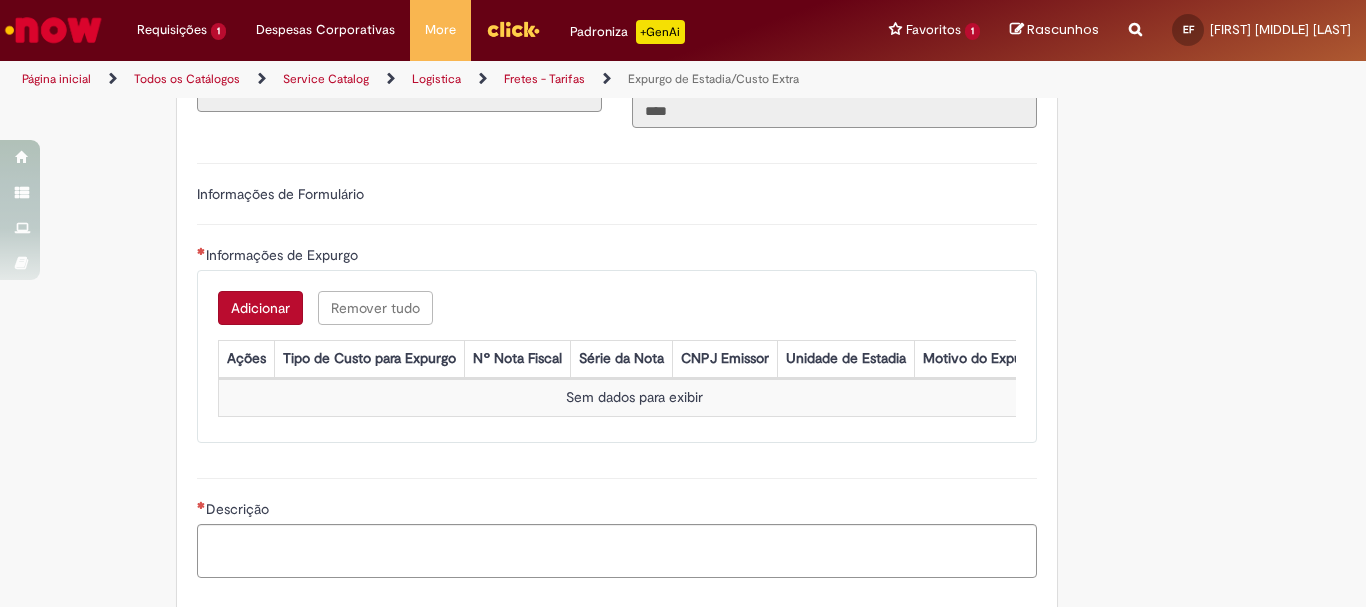 type on "**********" 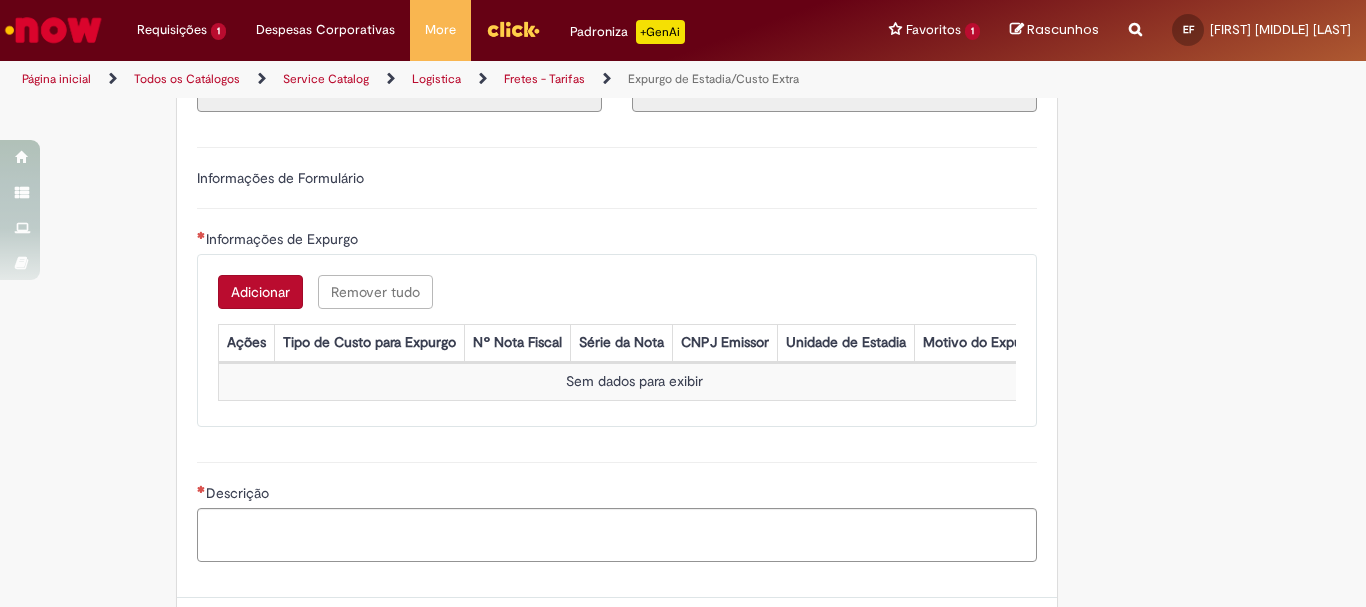 click on "Adicionar" at bounding box center (260, 292) 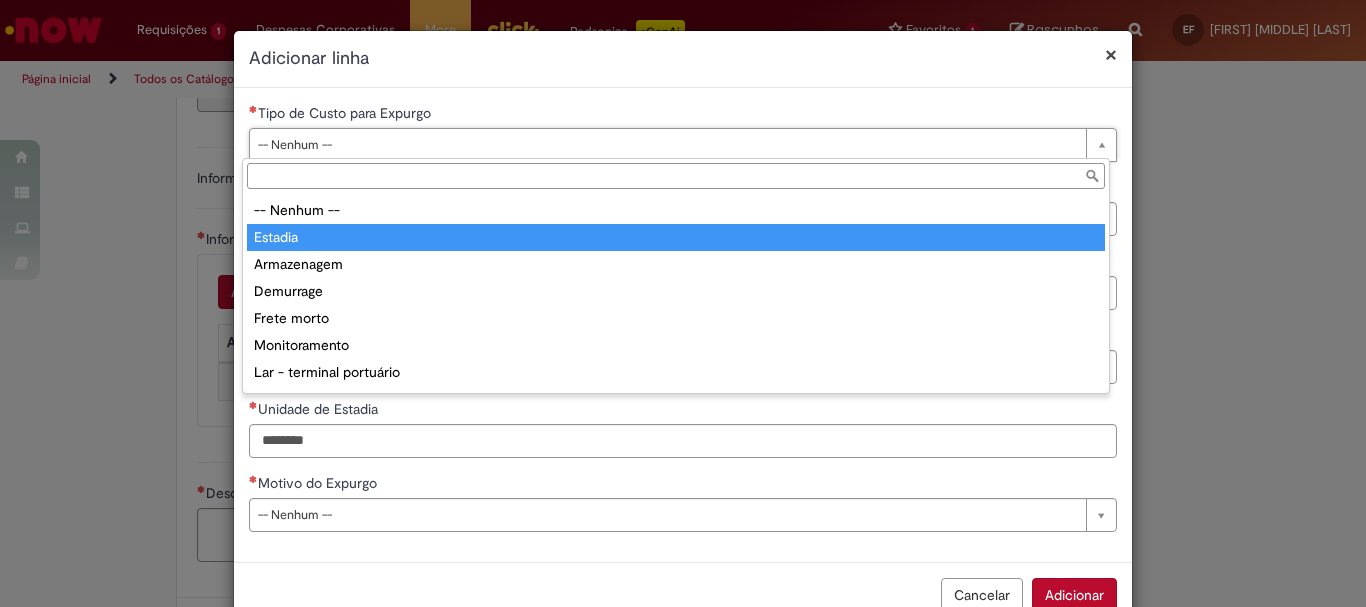 type on "*******" 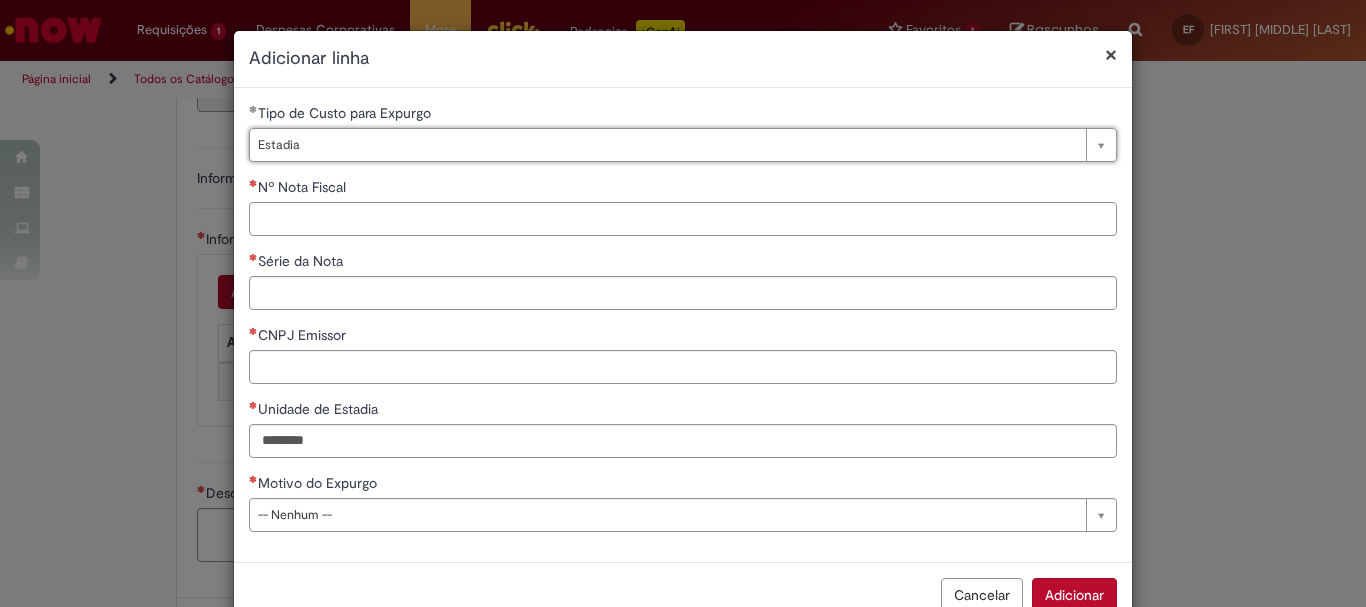 click on "Nº Nota Fiscal" at bounding box center [683, 219] 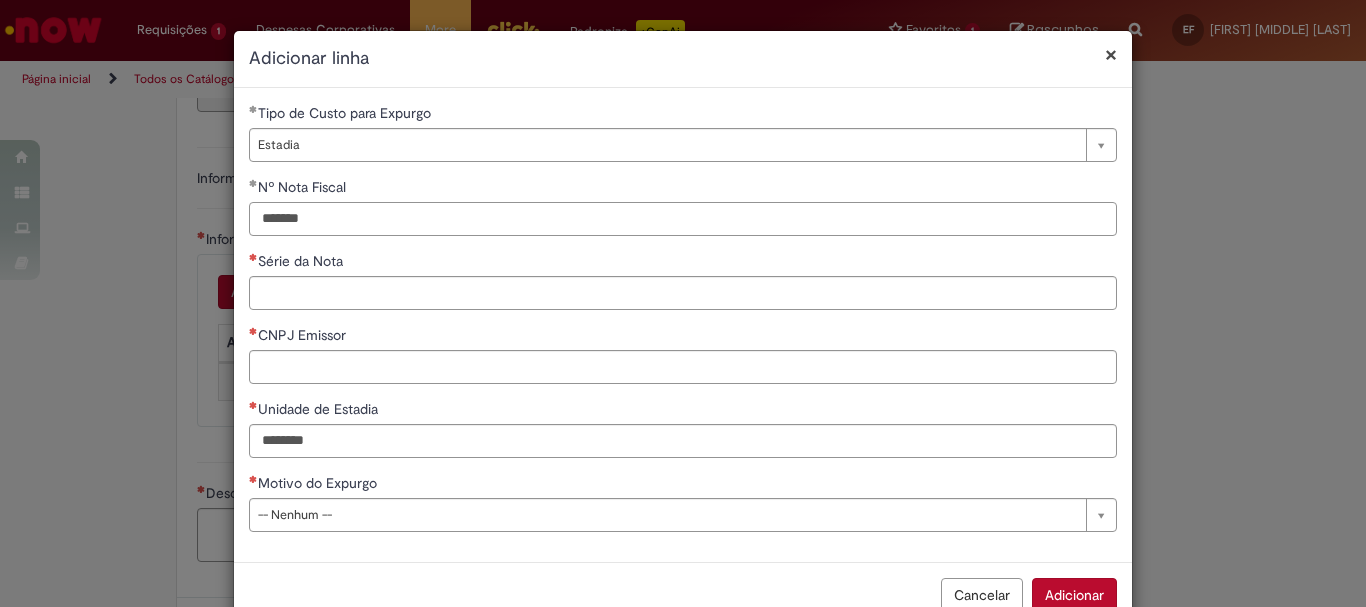 type on "*******" 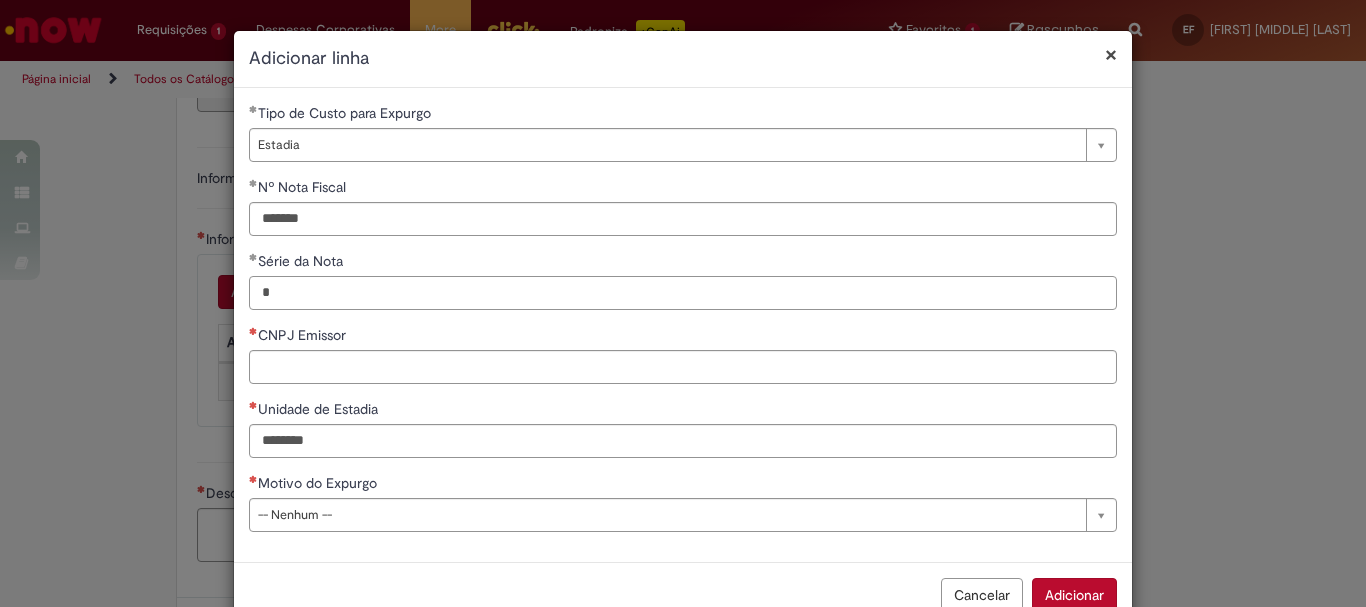 type on "*" 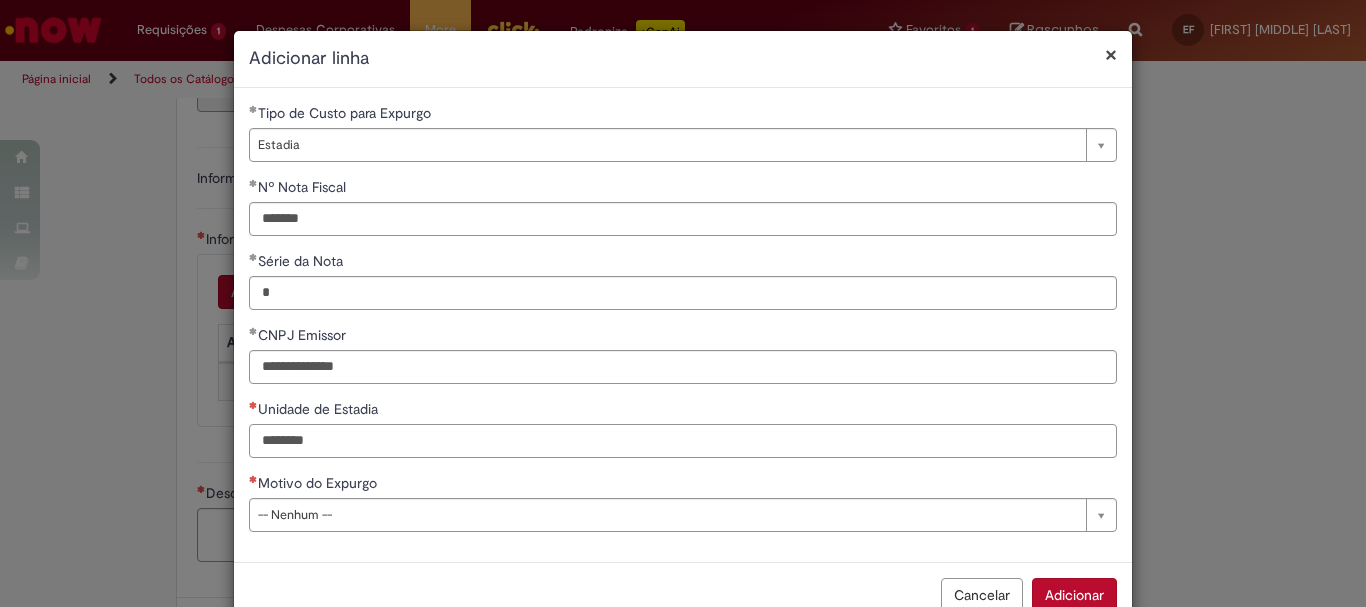 type on "**********" 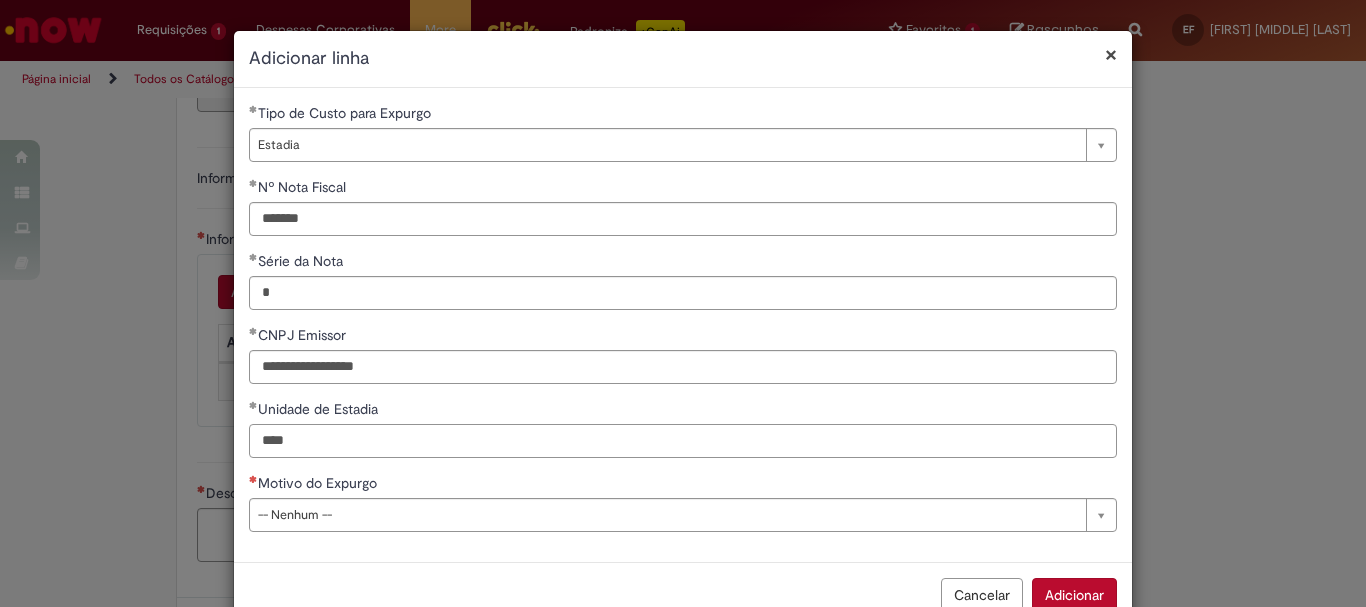 type on "****" 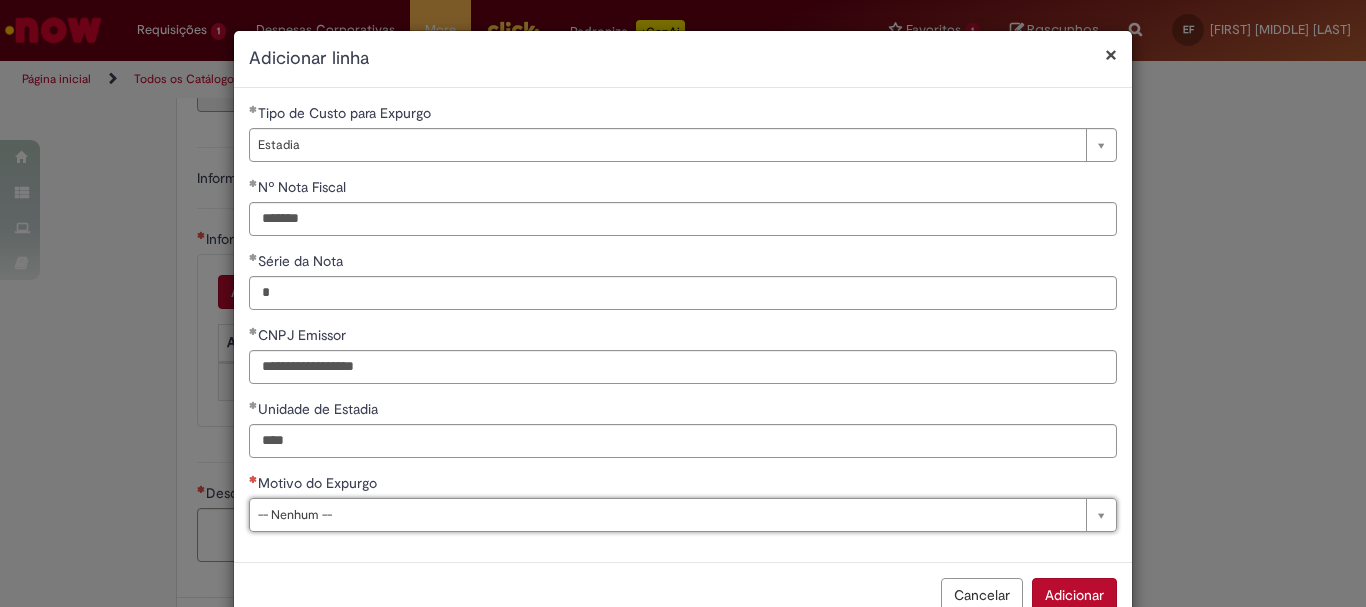 scroll, scrollTop: 51, scrollLeft: 0, axis: vertical 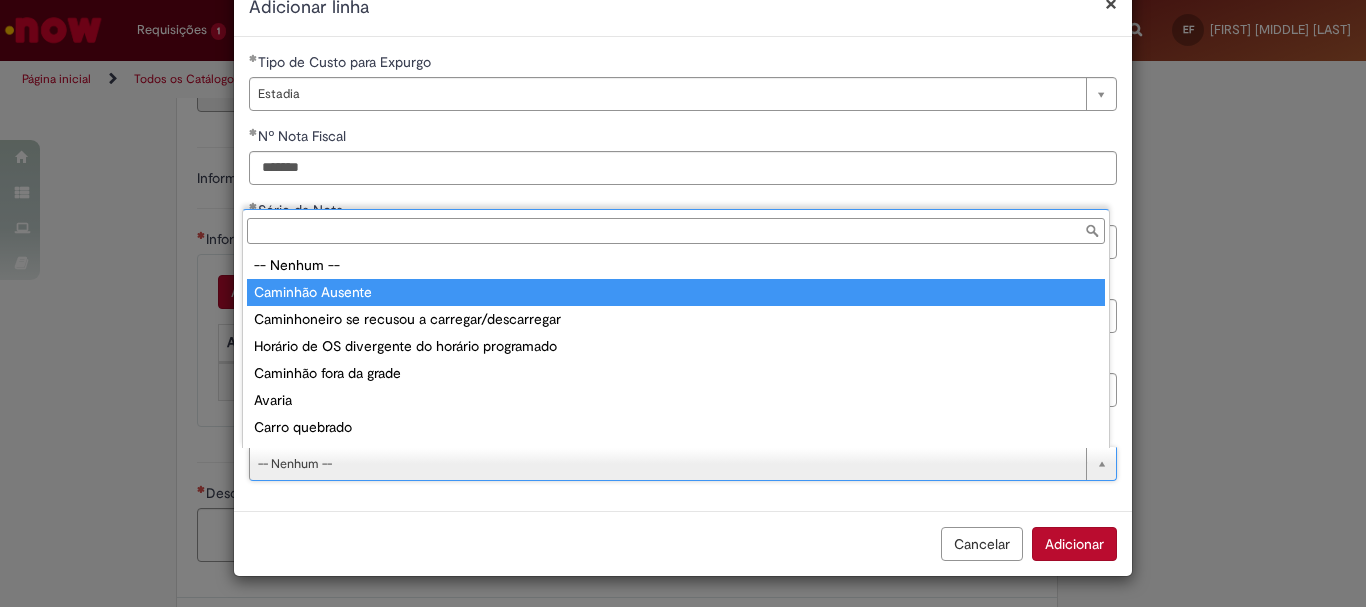 type on "**********" 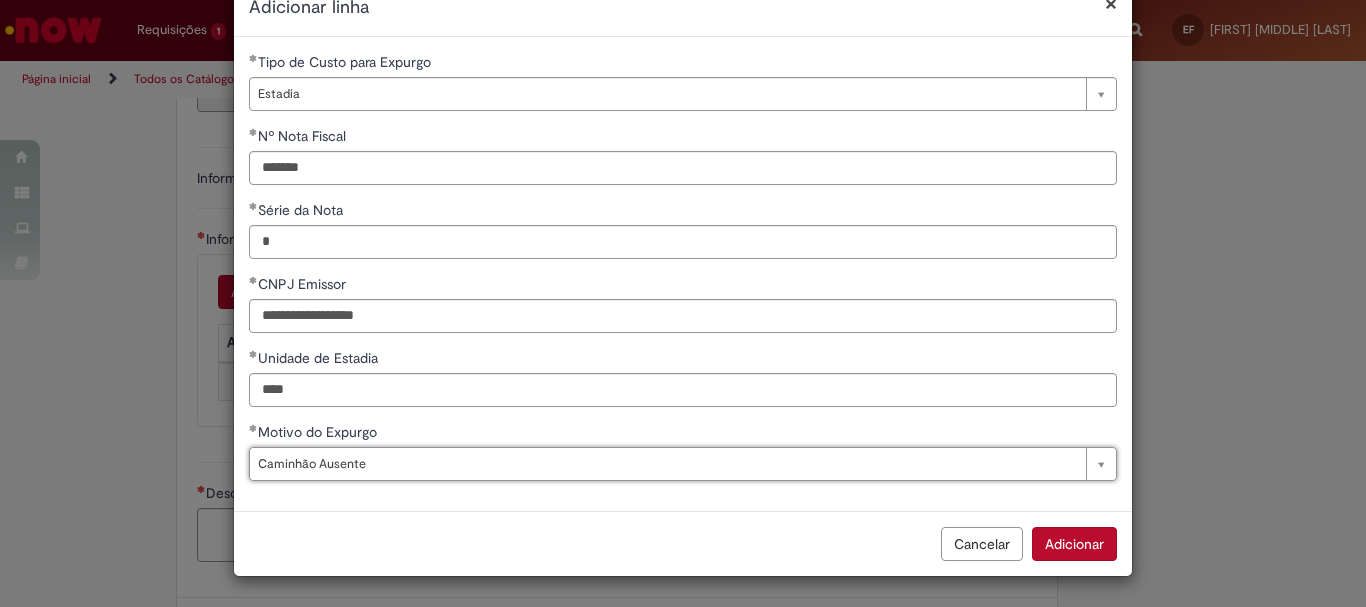 click on "Adicionar" at bounding box center (1074, 544) 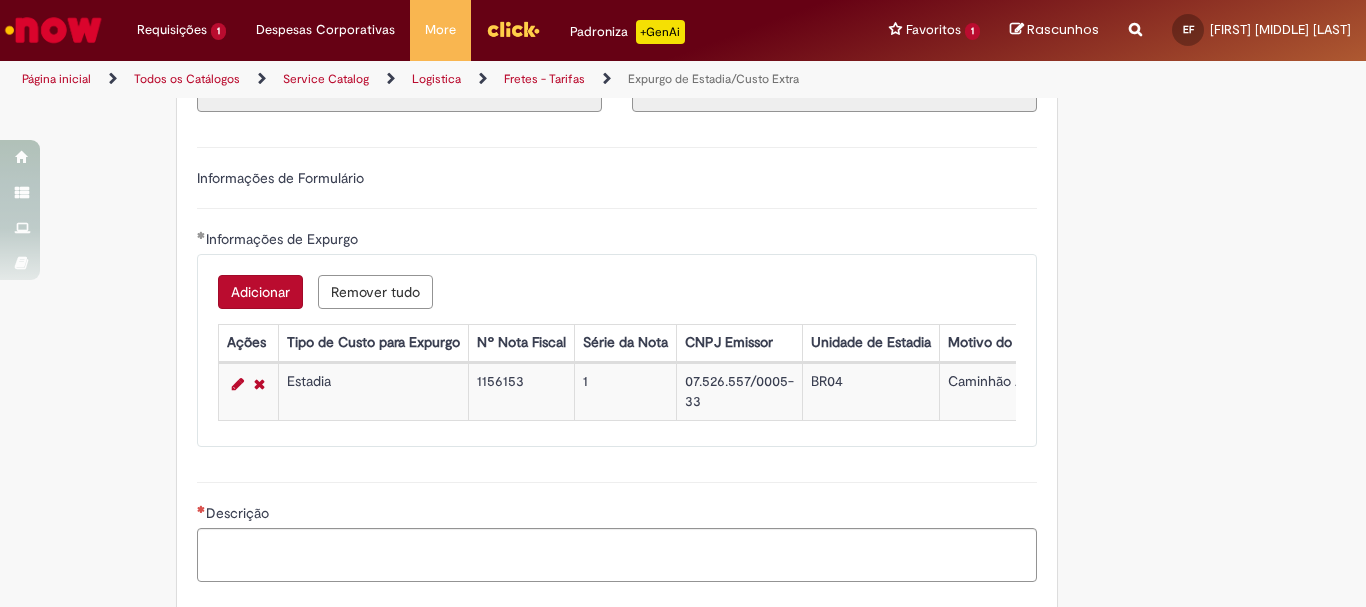 scroll, scrollTop: 810, scrollLeft: 0, axis: vertical 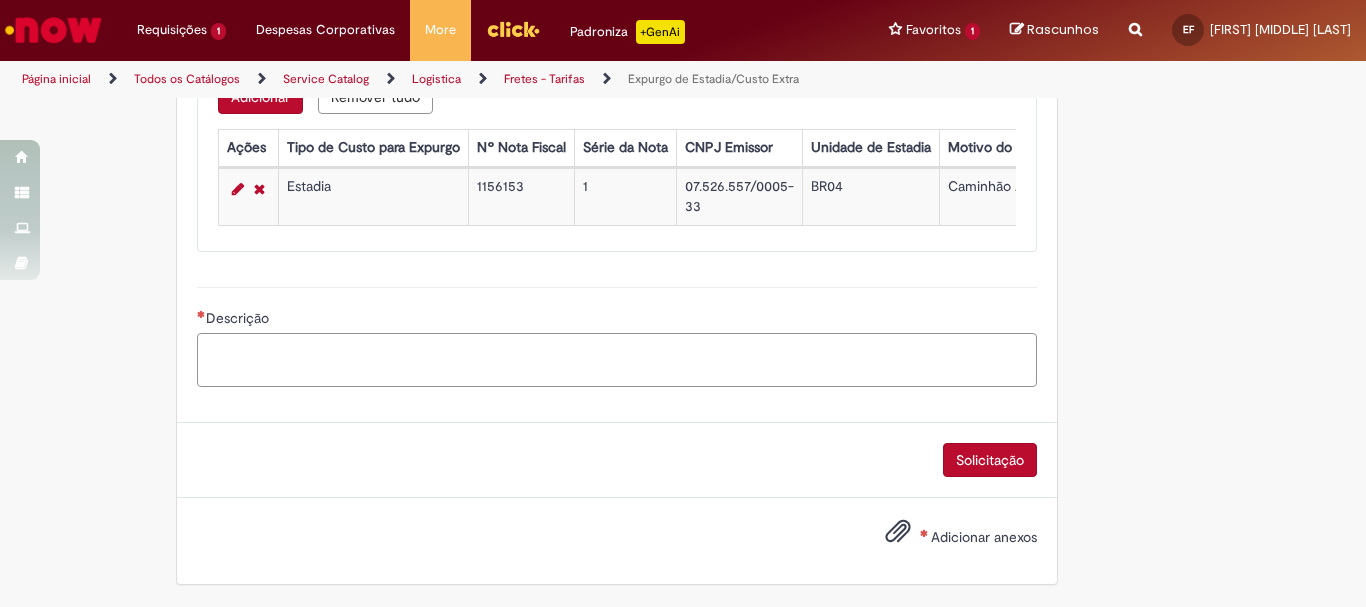 click on "Descrição" at bounding box center [617, 360] 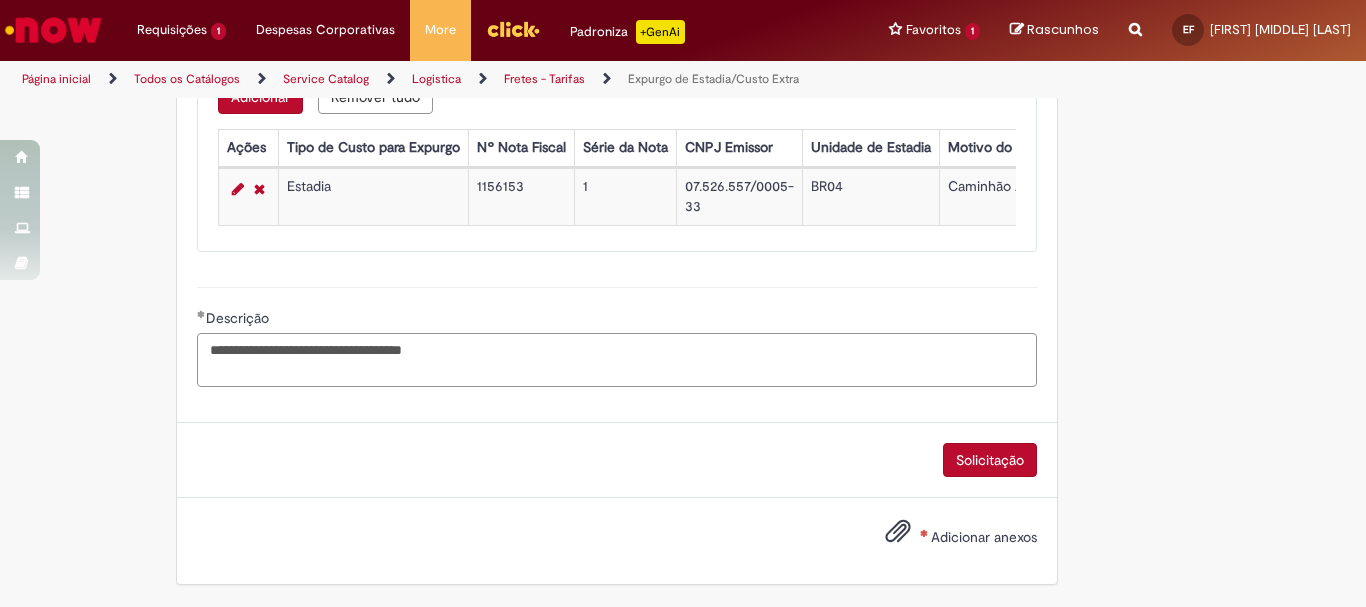 type on "**********" 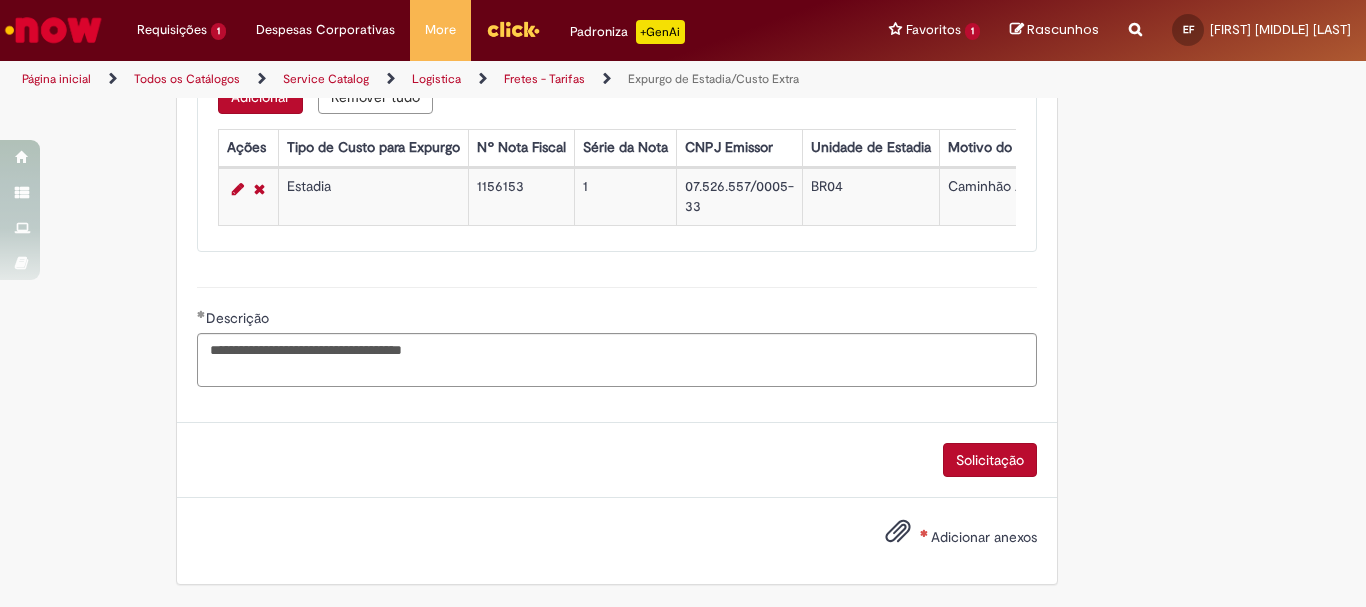 click on "Adicionar anexos" at bounding box center (984, 537) 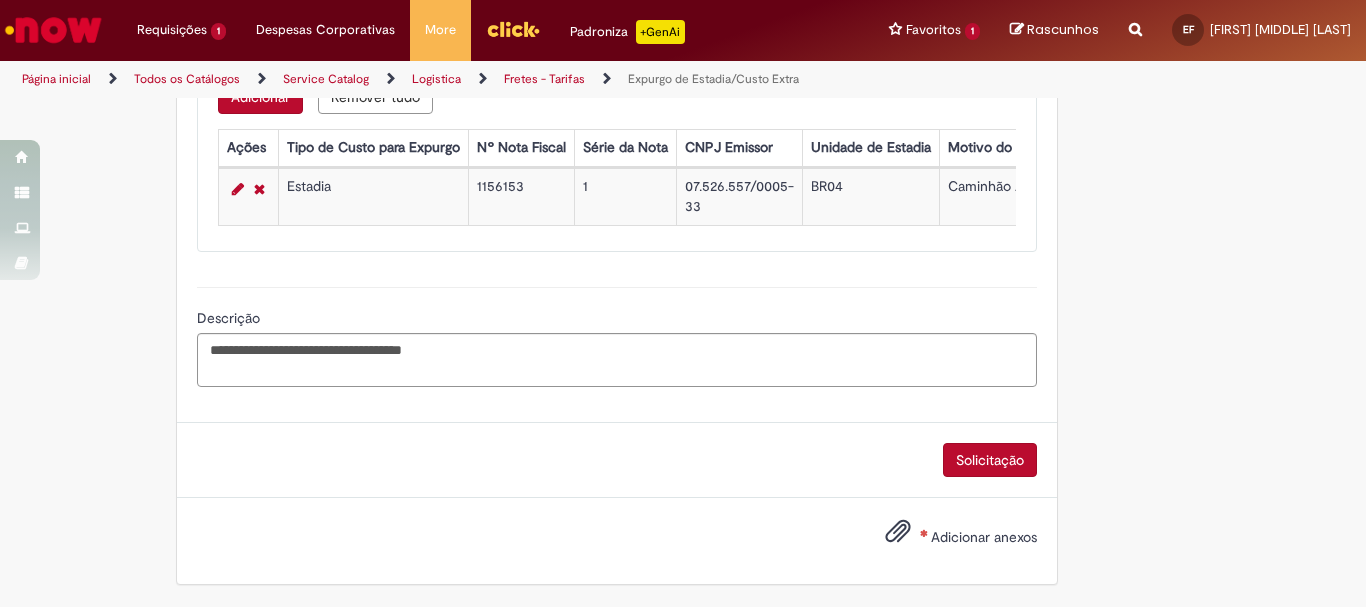 click on "Adicionar anexos" at bounding box center [984, 537] 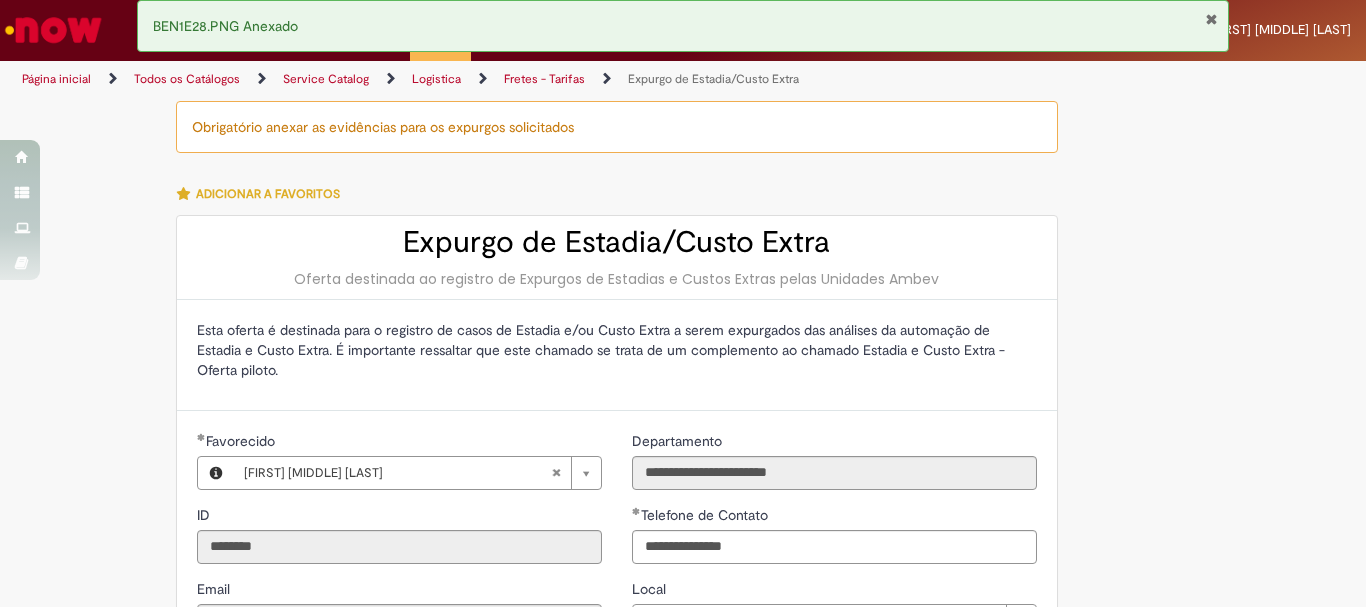 scroll, scrollTop: 800, scrollLeft: 0, axis: vertical 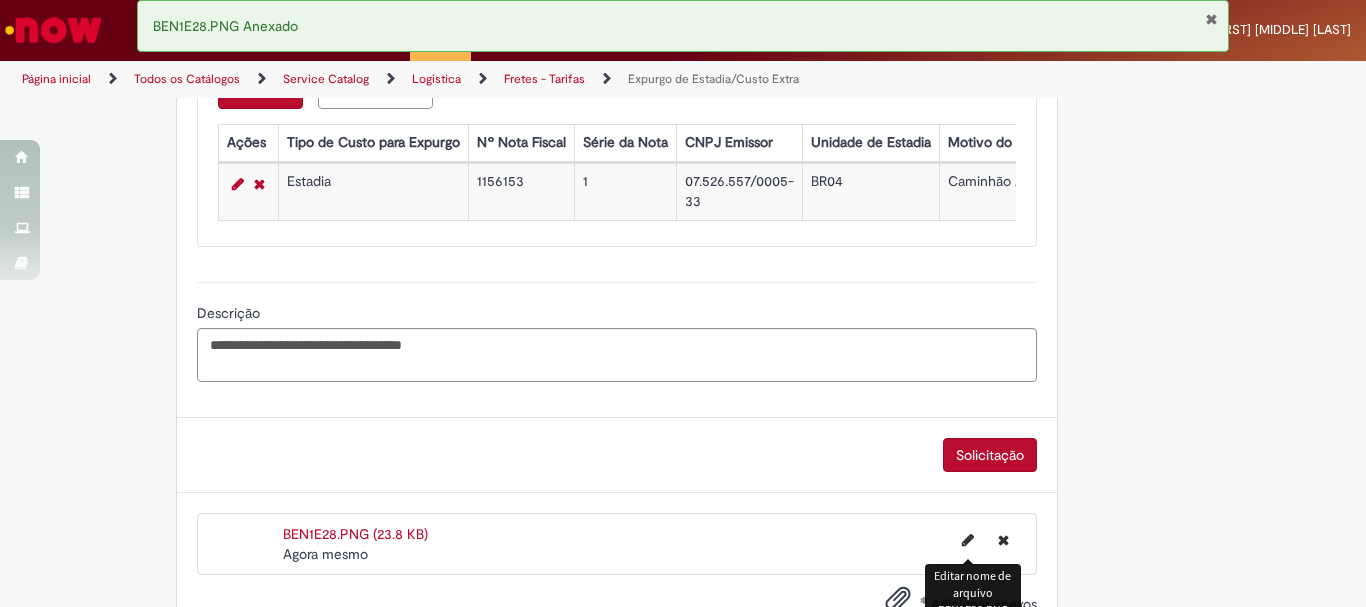 click on "Solicitação" at bounding box center (990, 455) 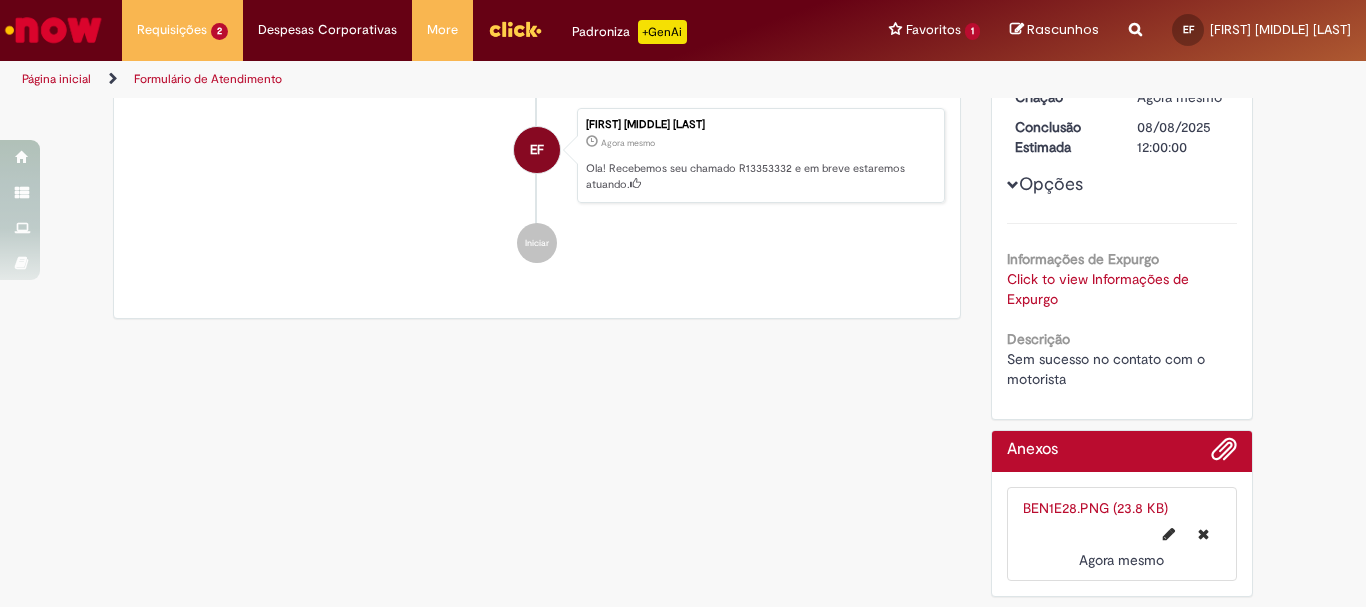 scroll, scrollTop: 0, scrollLeft: 0, axis: both 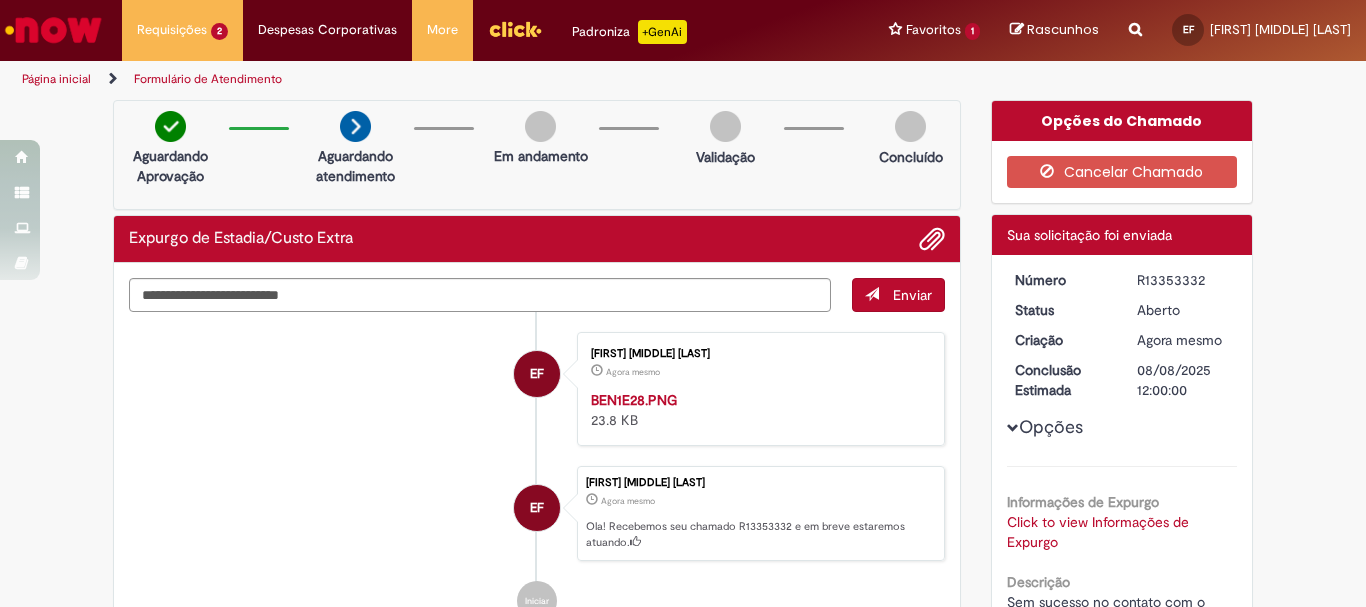 click on "R13353332" at bounding box center (1183, 280) 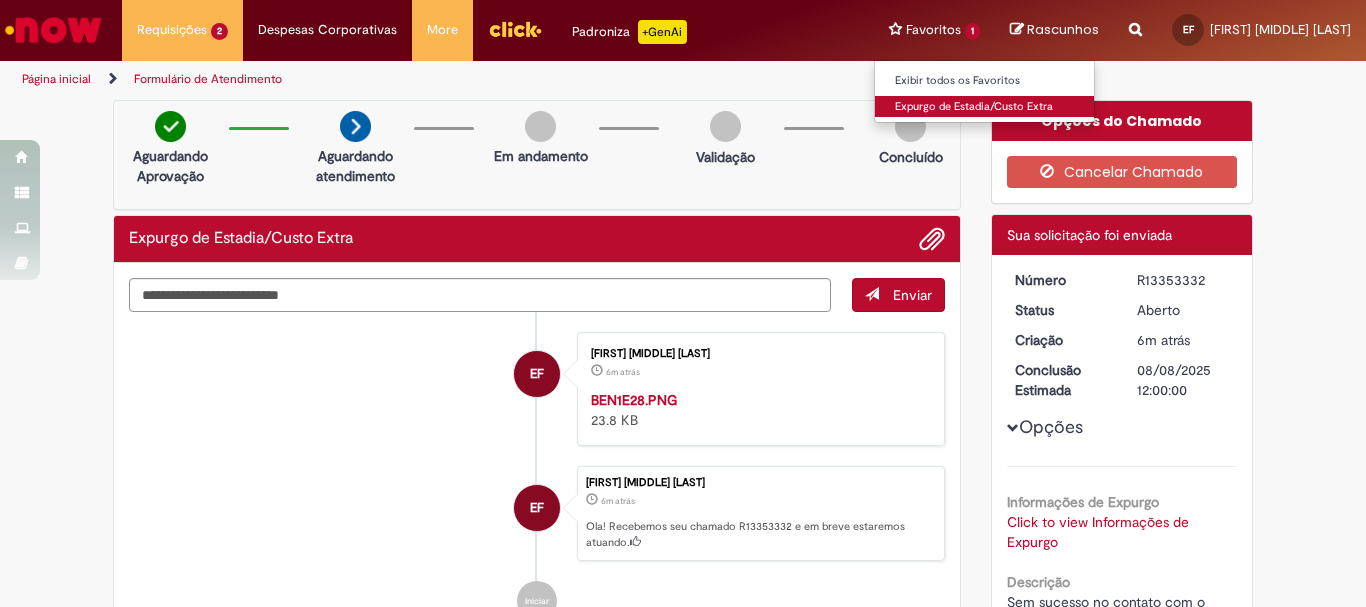 click on "Expurgo de Estadia/Custo Extra" at bounding box center (985, 107) 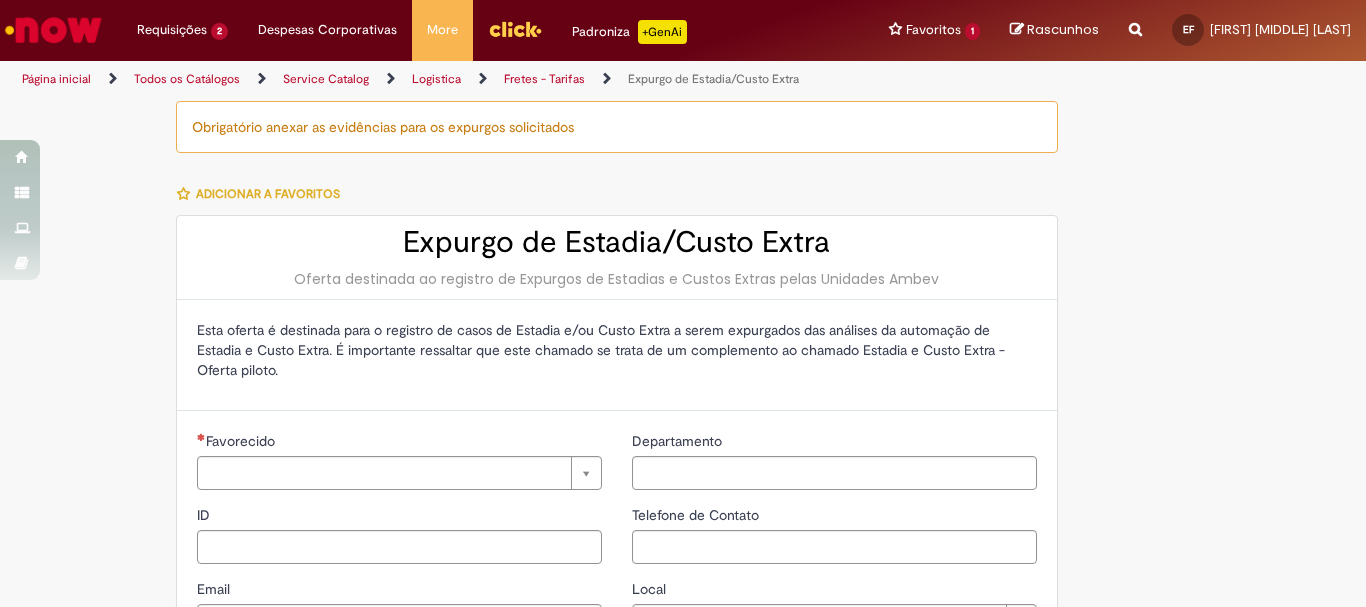 type on "********" 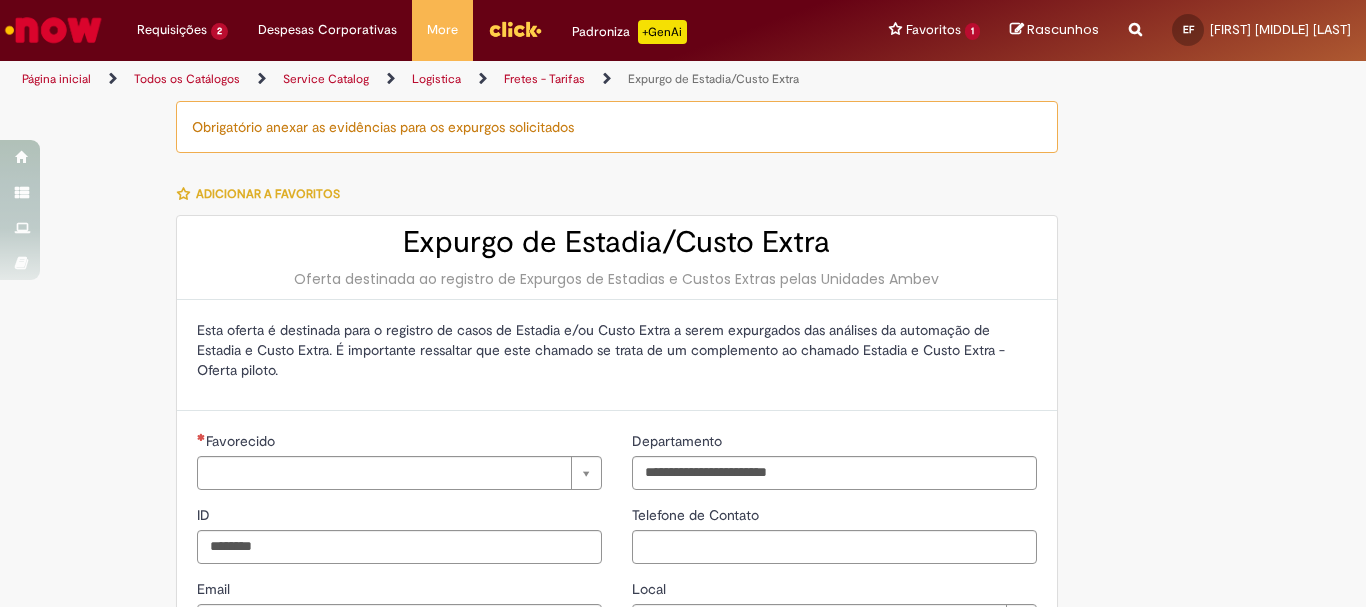 type on "**********" 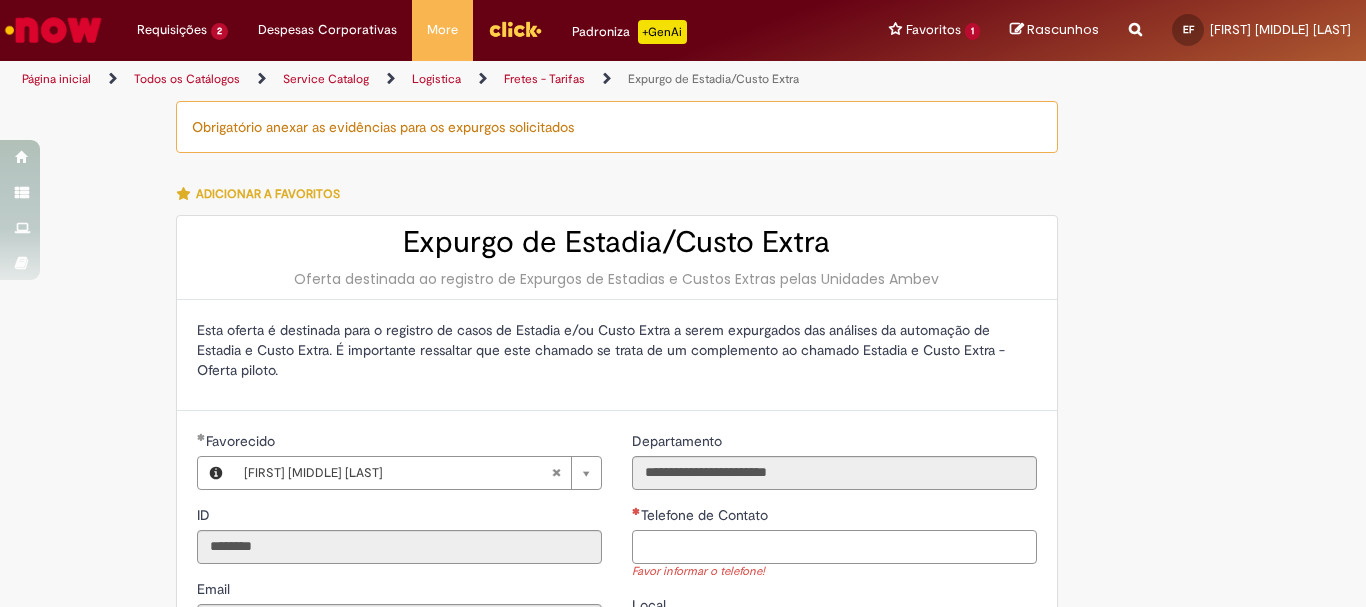 click on "Telefone de Contato" at bounding box center (834, 547) 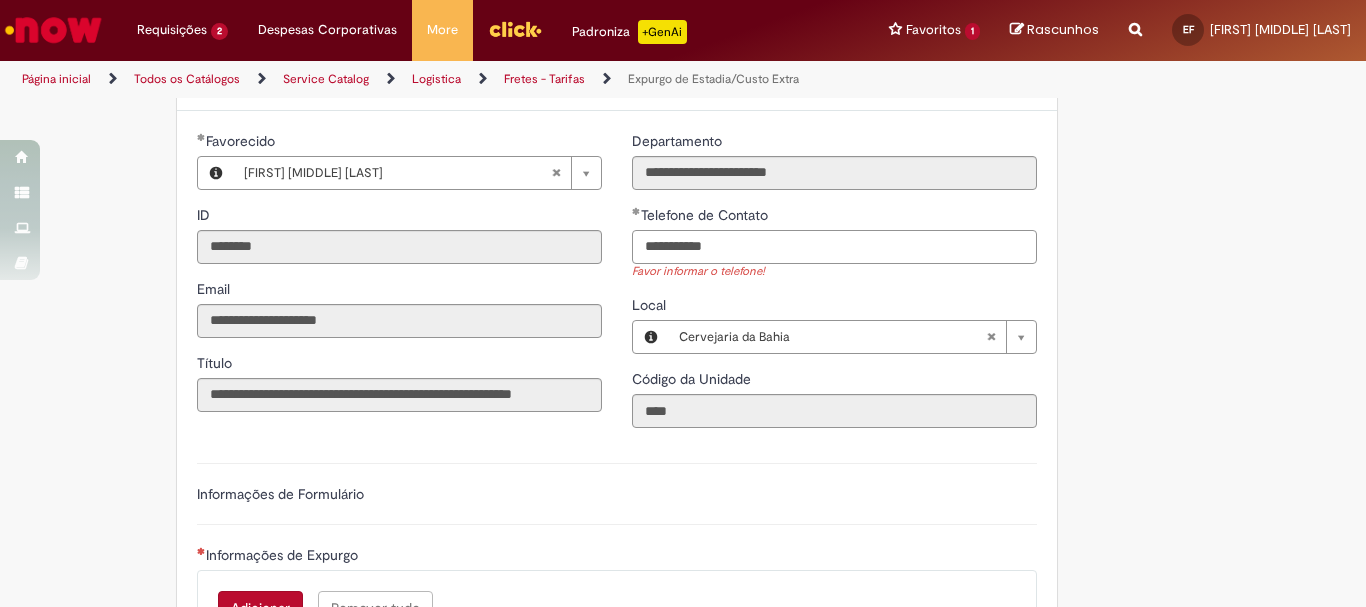 scroll, scrollTop: 400, scrollLeft: 0, axis: vertical 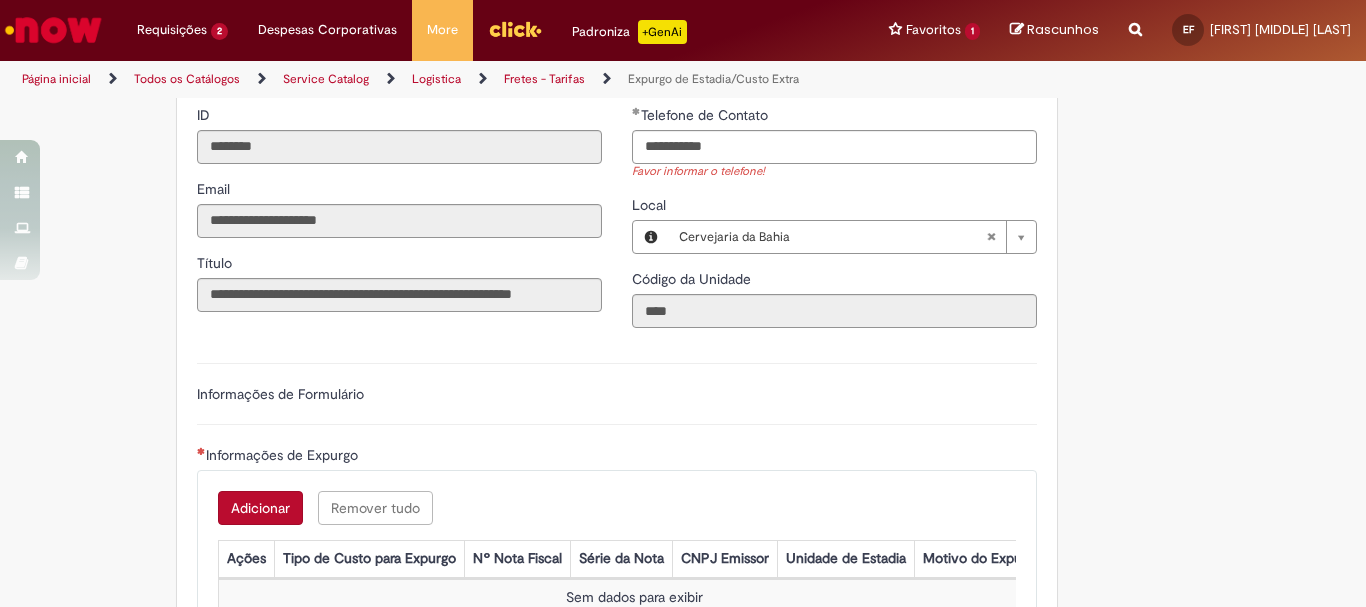 type on "**********" 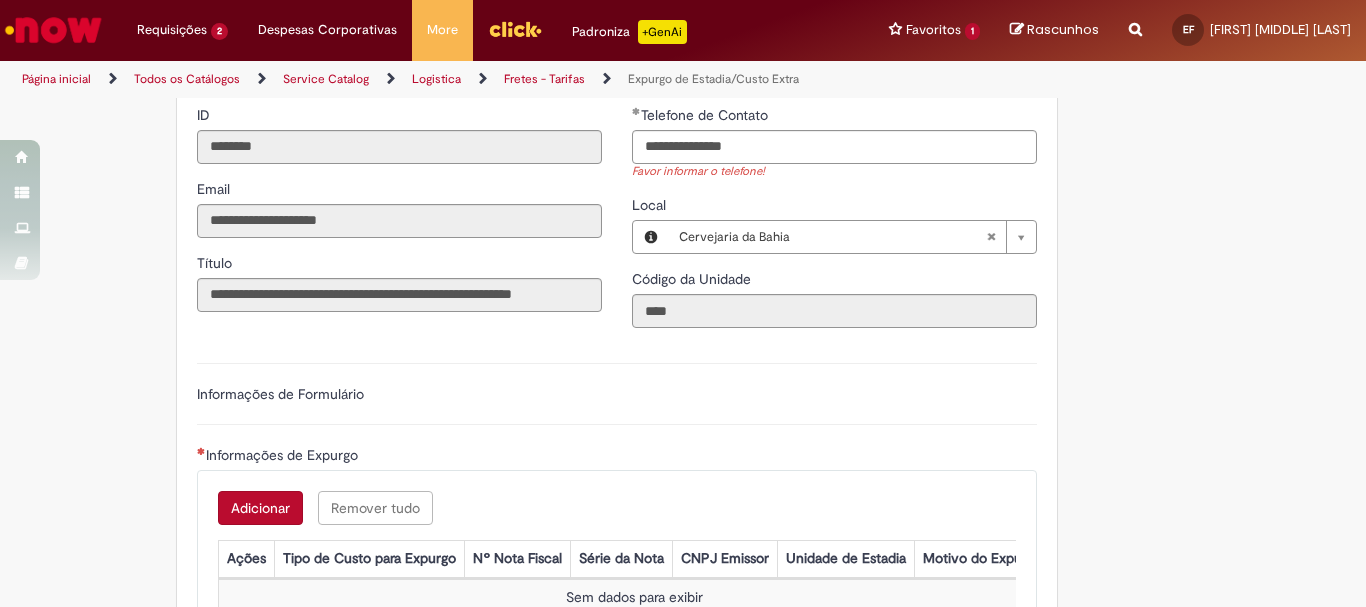 click on "Adicionar" at bounding box center [260, 508] 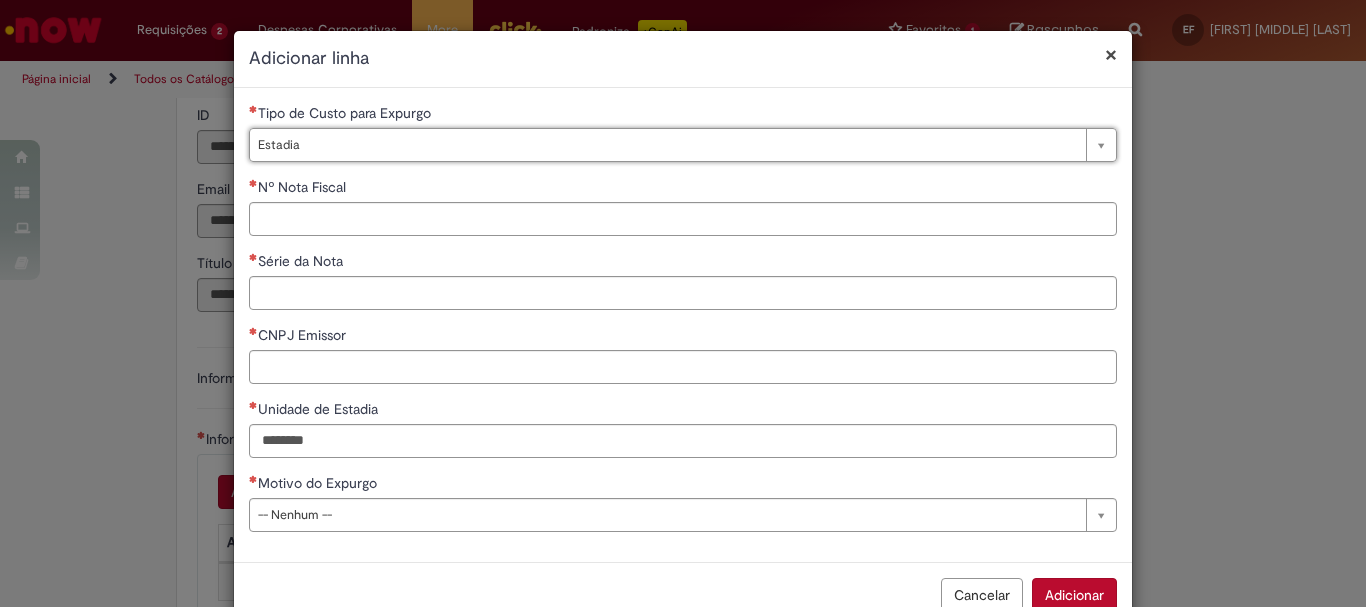 type on "*******" 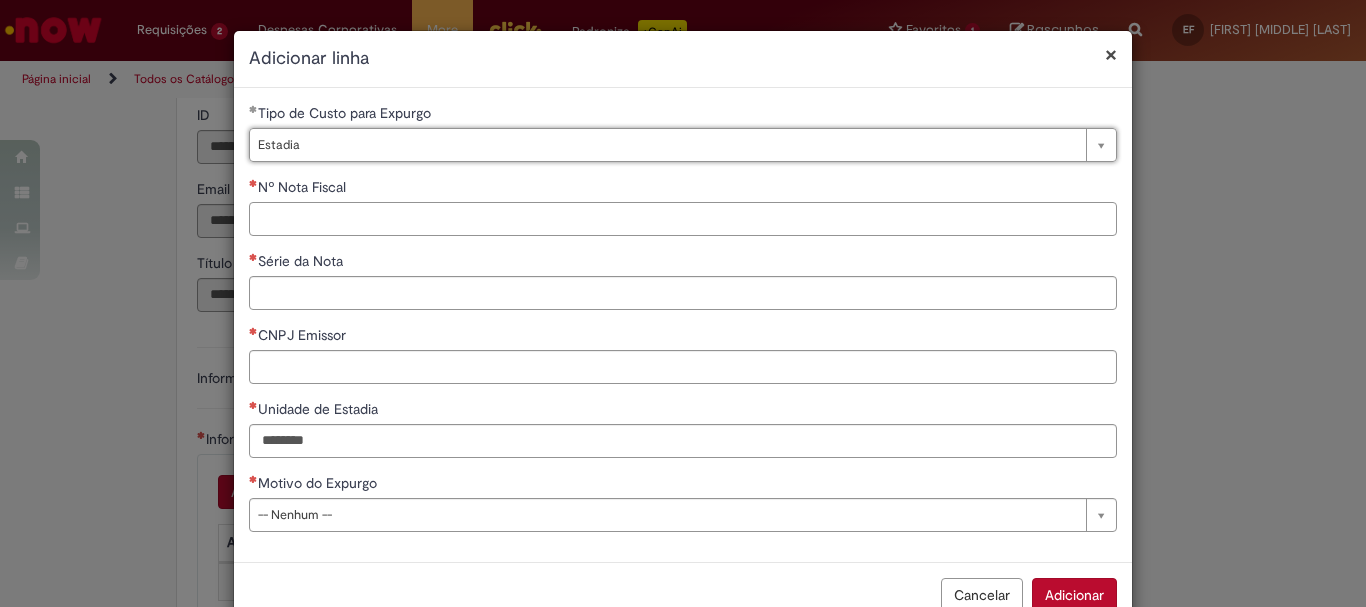 click on "Nº Nota Fiscal" at bounding box center (683, 219) 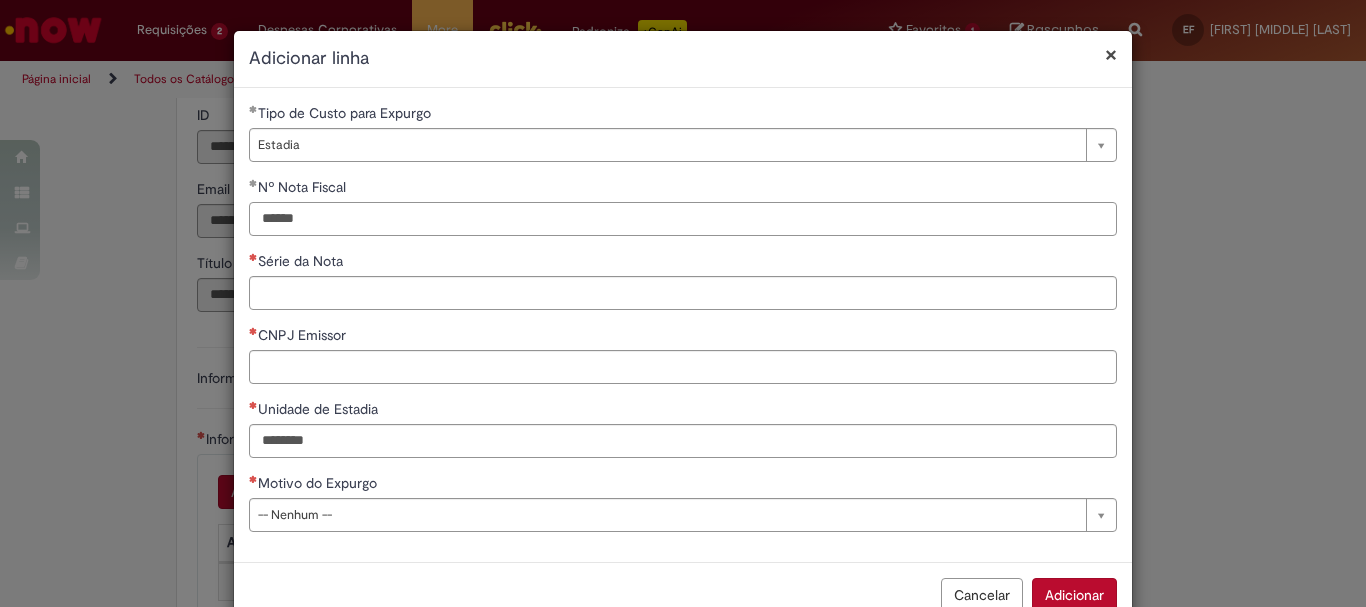 type on "******" 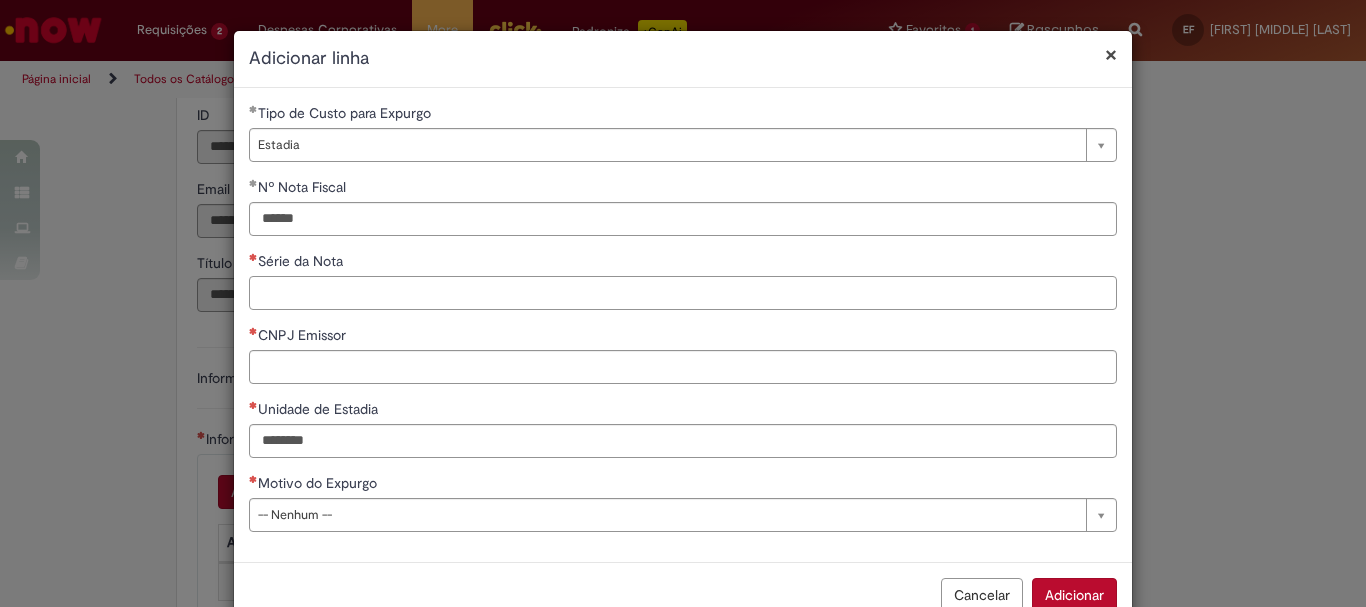 click on "Série da Nota" at bounding box center (683, 293) 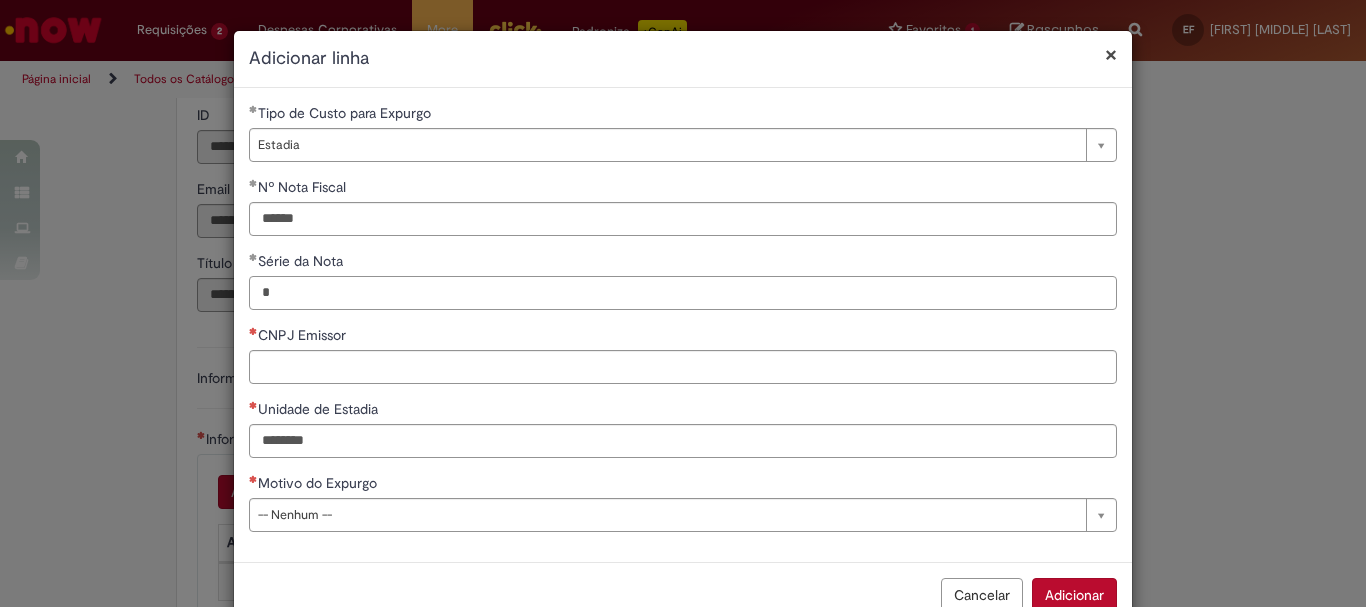 type on "*" 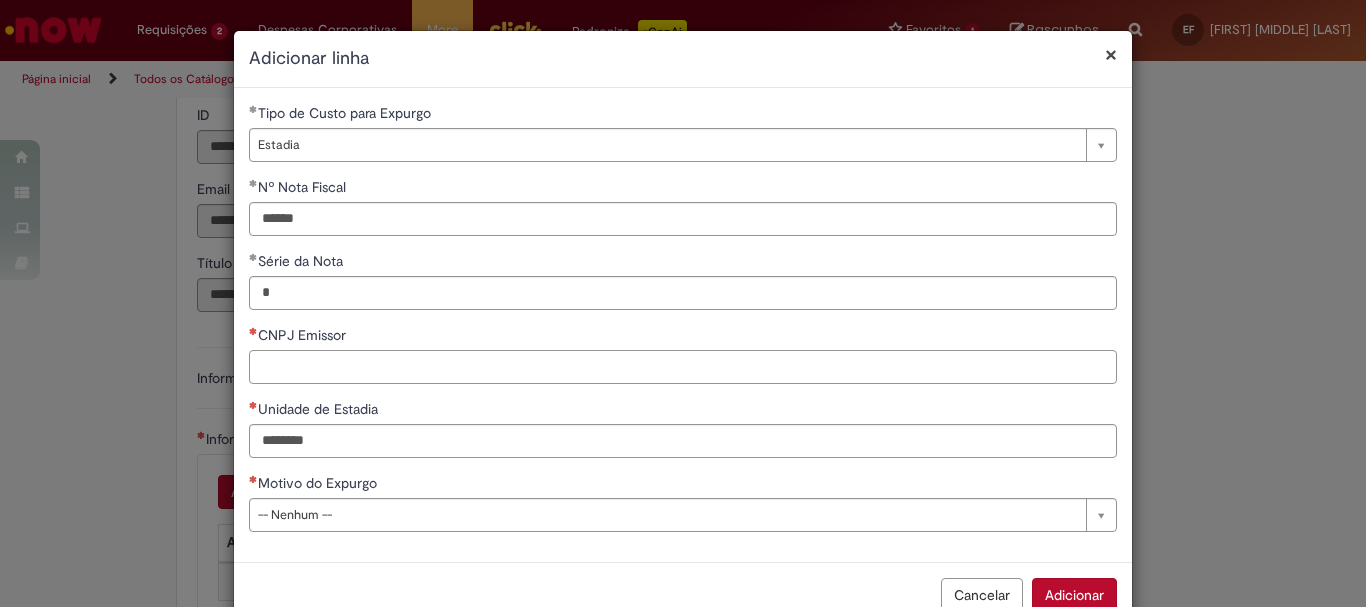 click on "CNPJ Emissor" at bounding box center (683, 367) 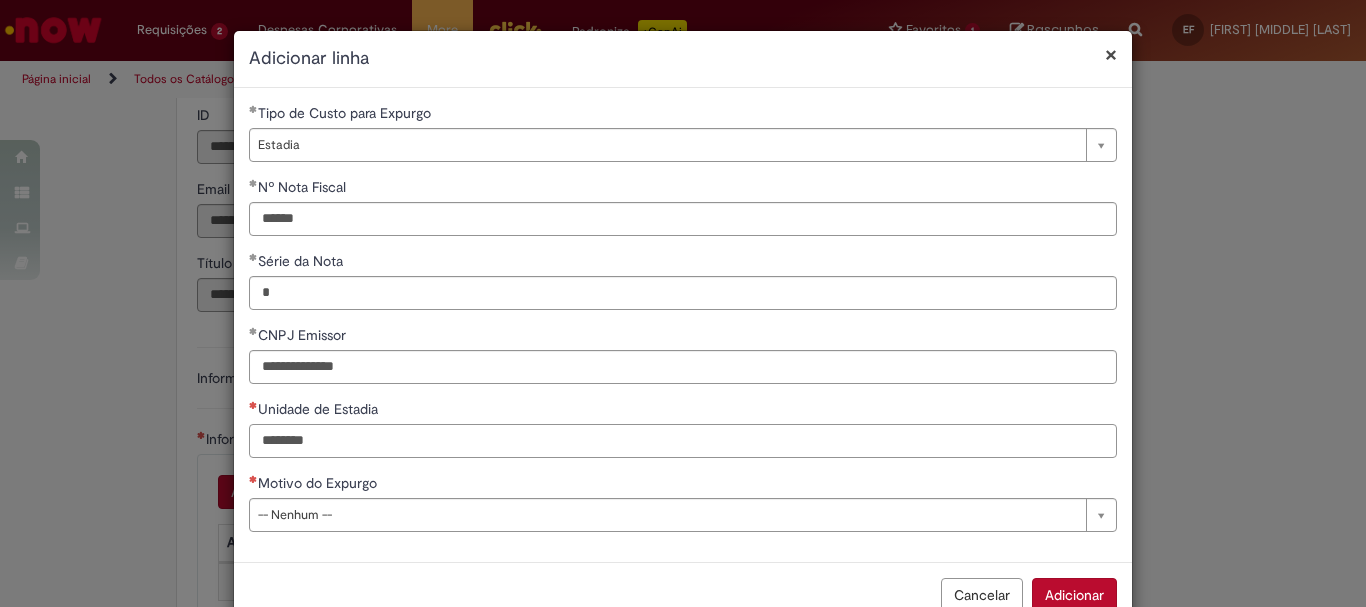 type on "**********" 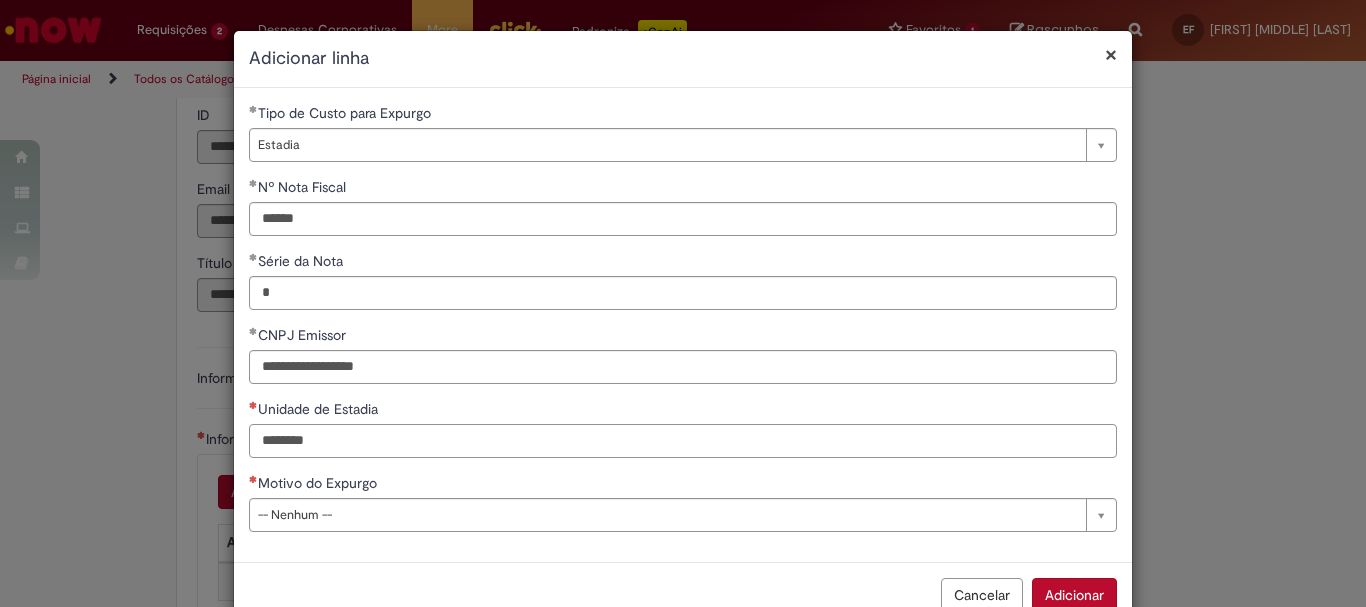 click on "Unidade de Estadia" at bounding box center [683, 441] 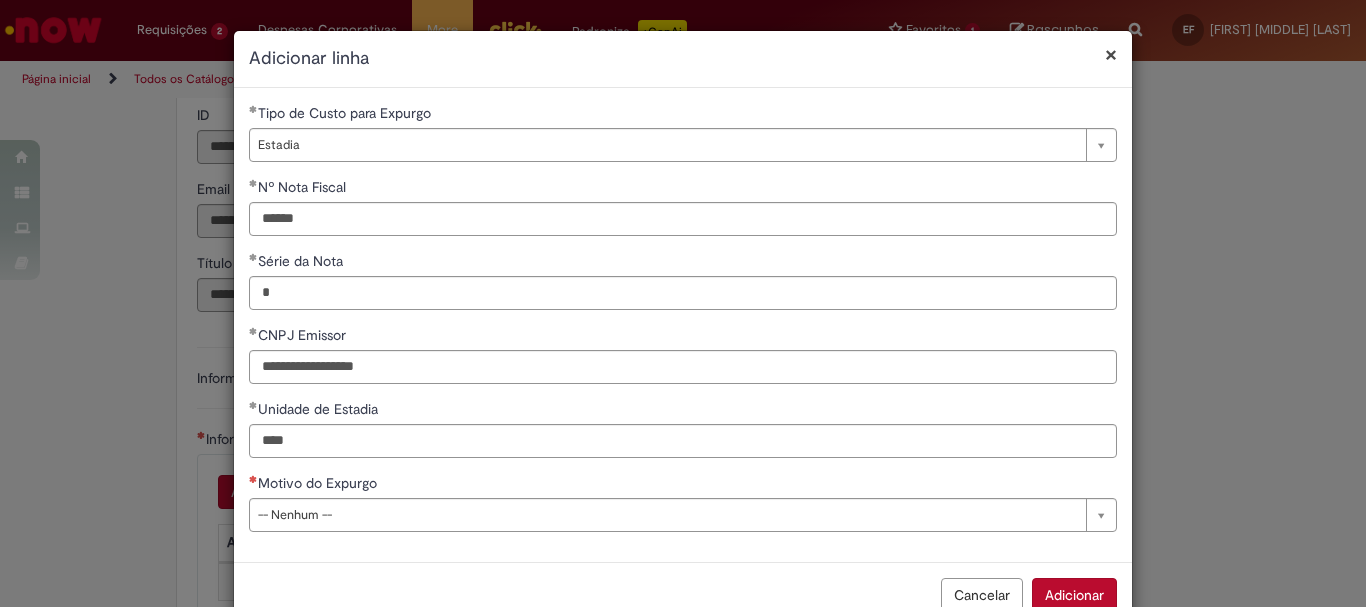 type on "****" 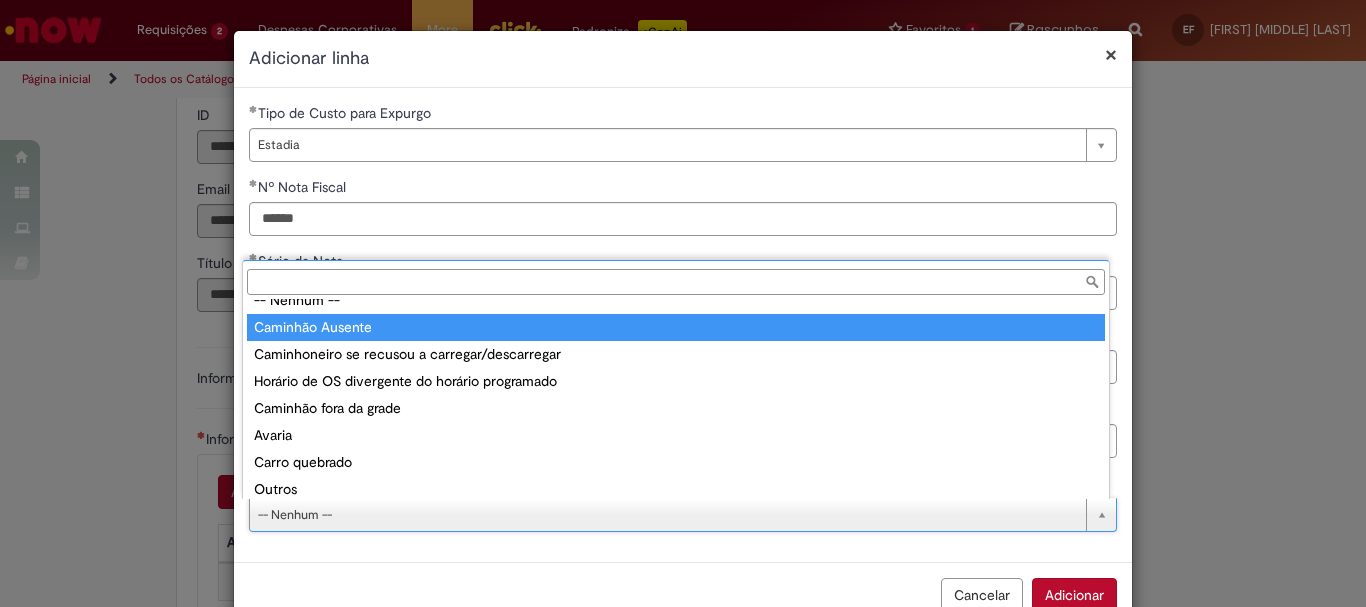 scroll, scrollTop: 0, scrollLeft: 0, axis: both 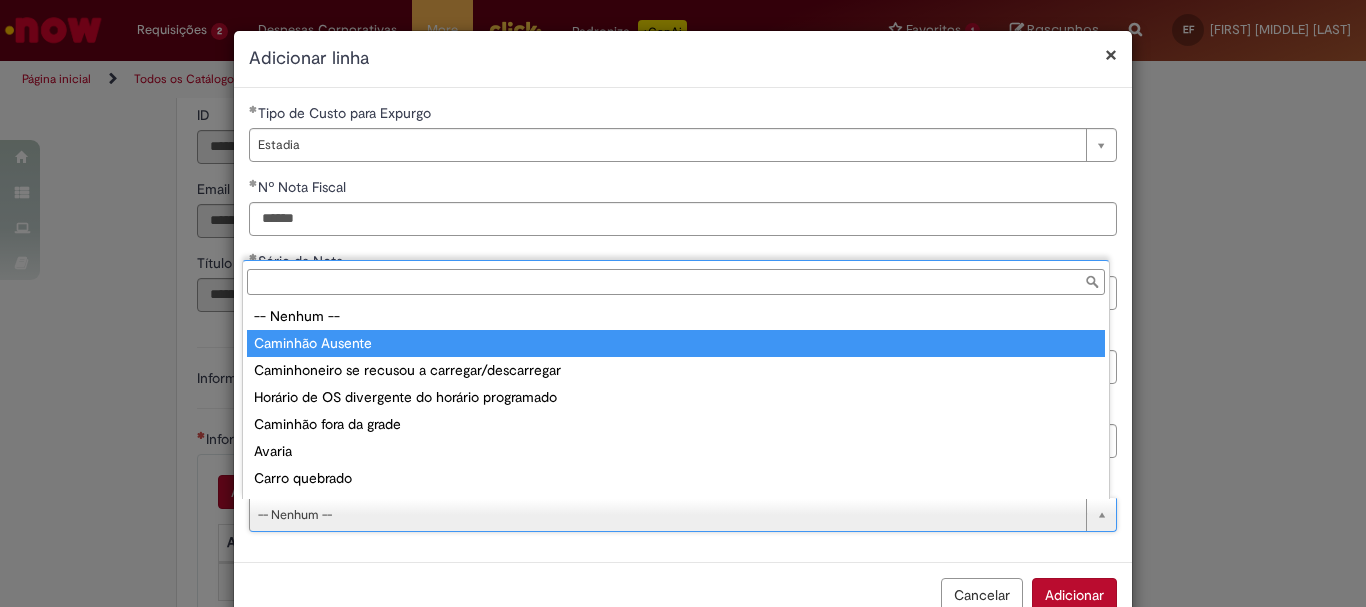 type on "**********" 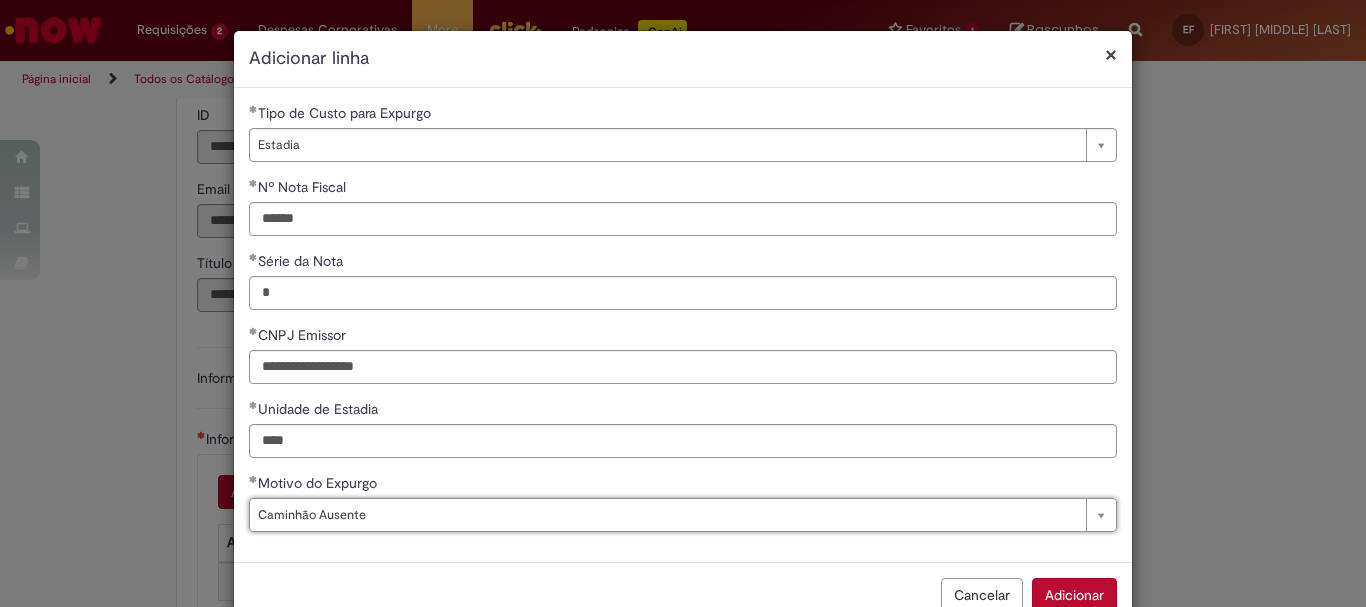 click on "Adicionar" at bounding box center (1074, 595) 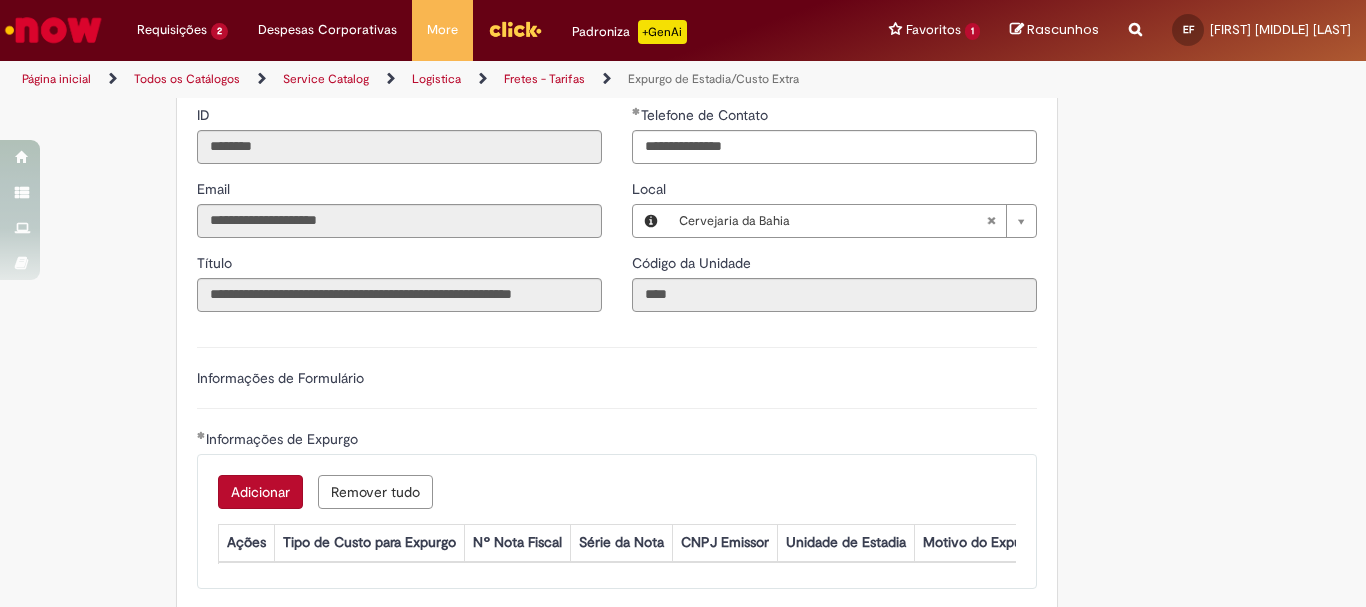 scroll, scrollTop: 5, scrollLeft: 0, axis: vertical 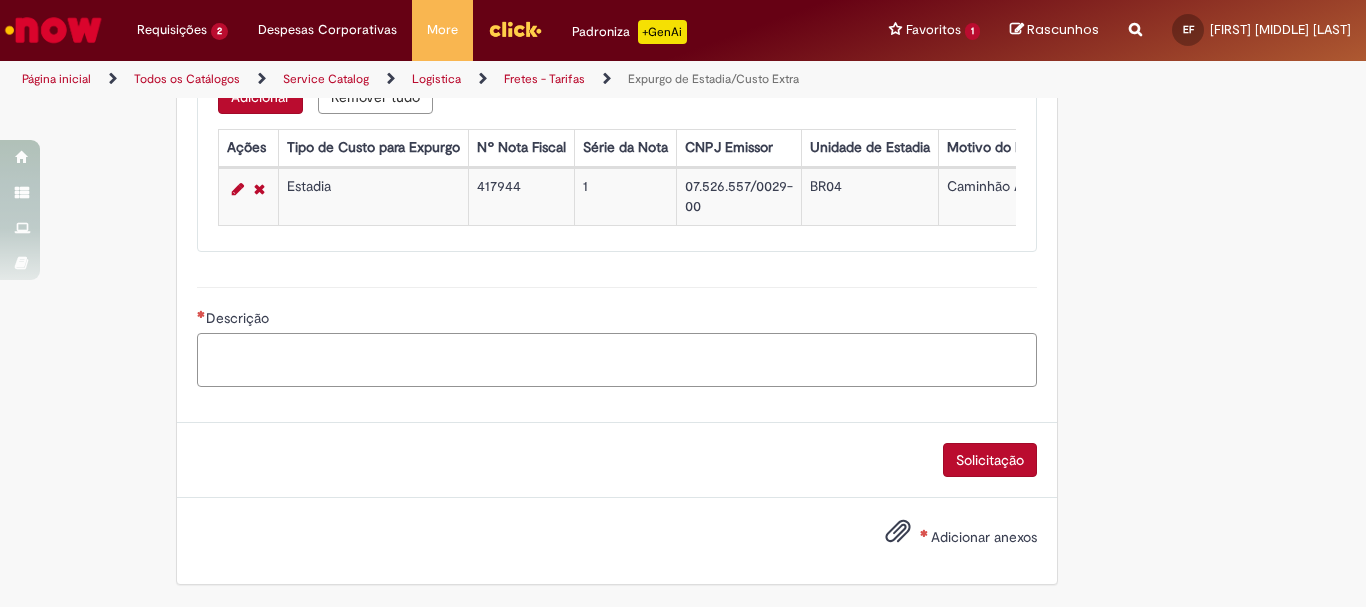 click on "Descrição" at bounding box center [617, 360] 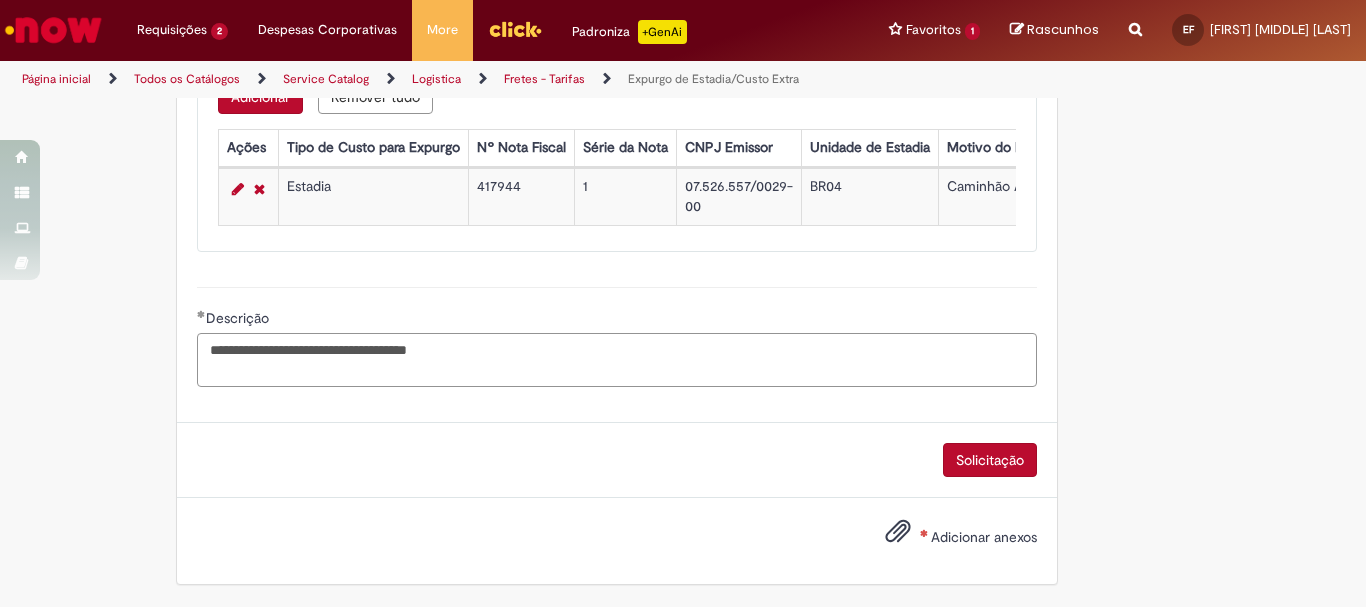 type on "**********" 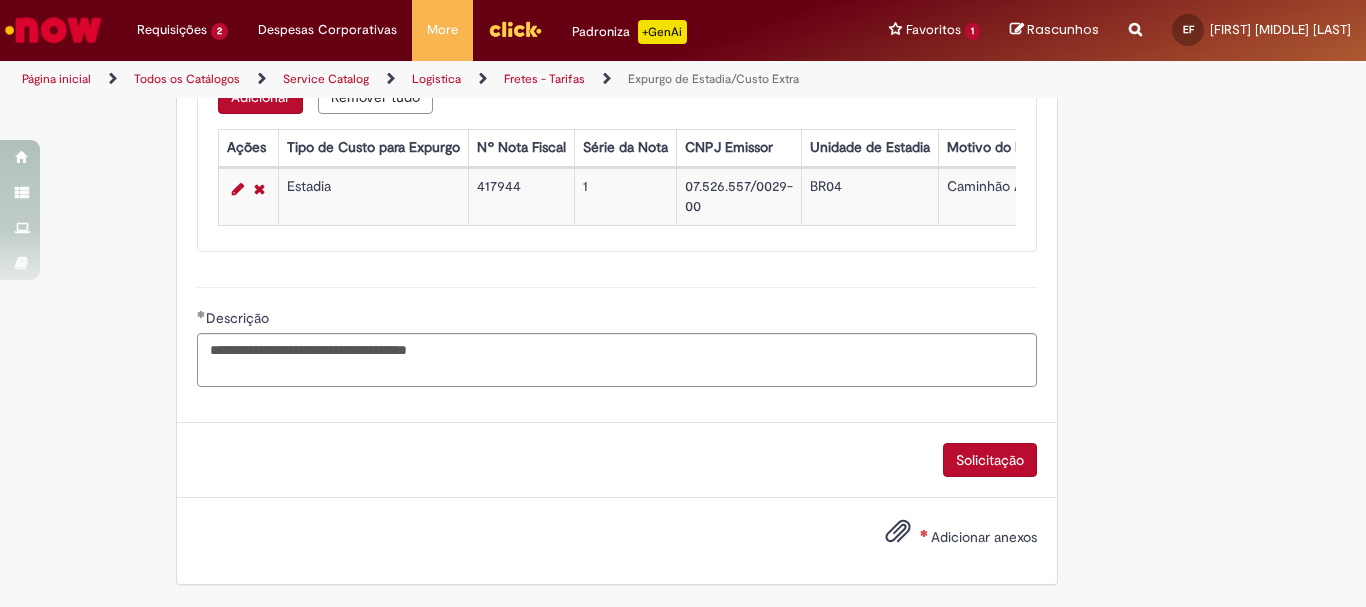 click on "Adicionar anexos" at bounding box center [984, 537] 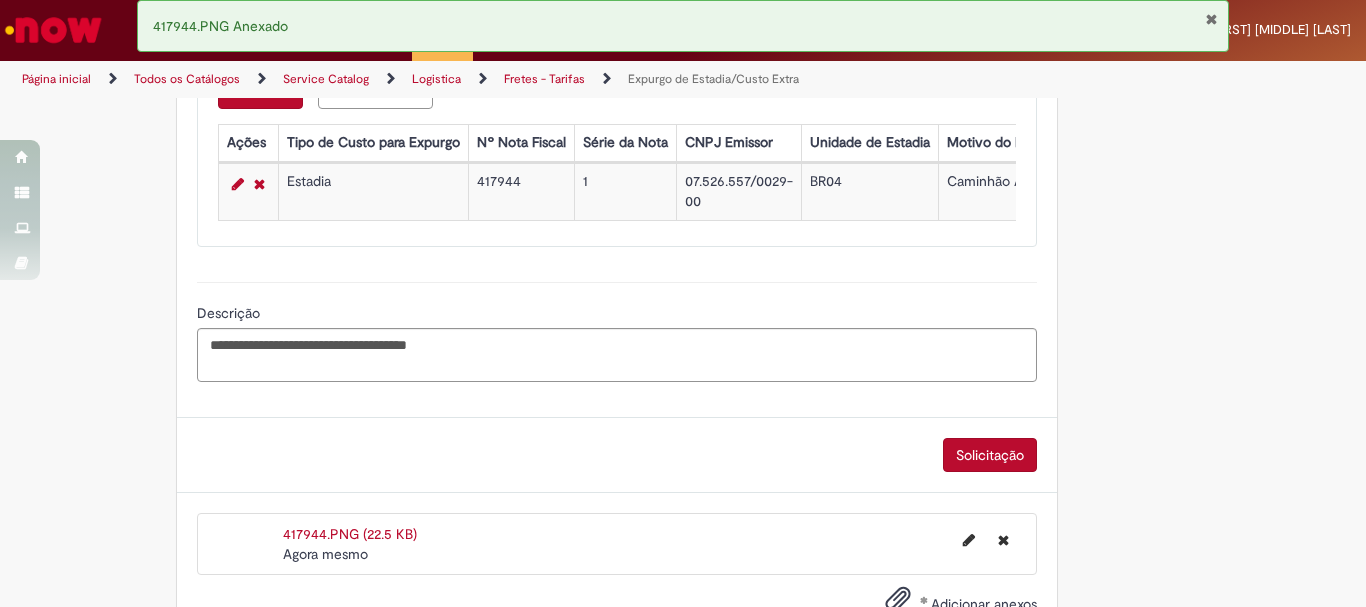 scroll, scrollTop: 882, scrollLeft: 0, axis: vertical 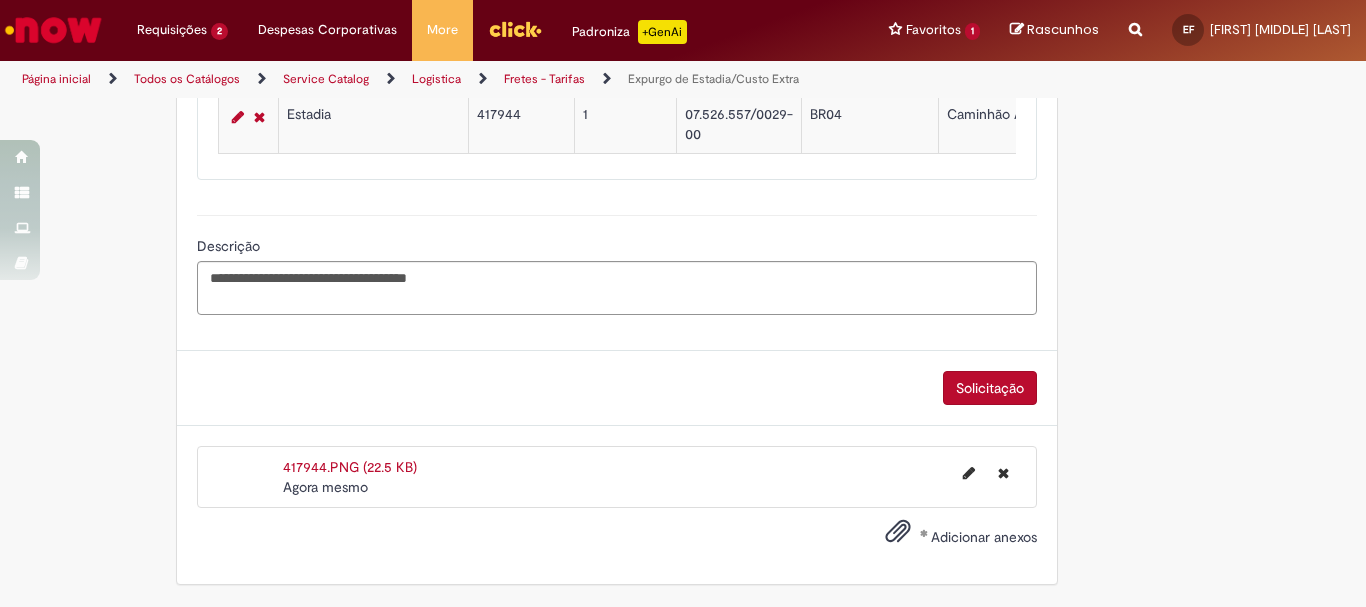 click on "Solicitação" at bounding box center (990, 388) 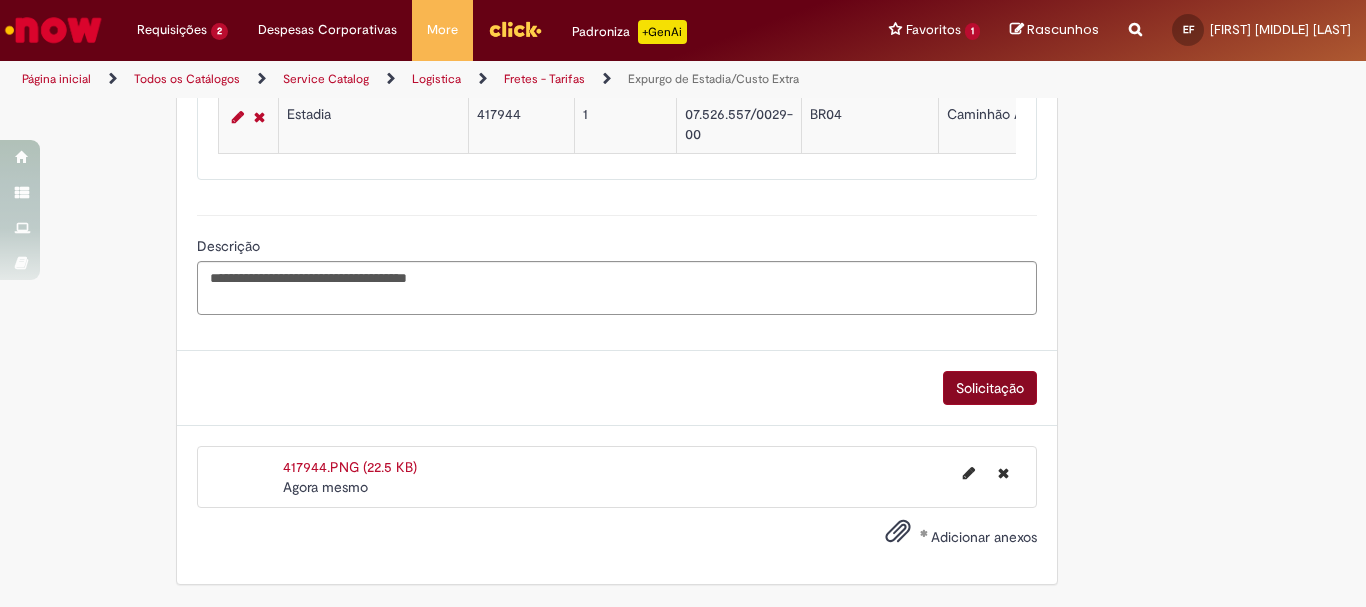 scroll, scrollTop: 836, scrollLeft: 0, axis: vertical 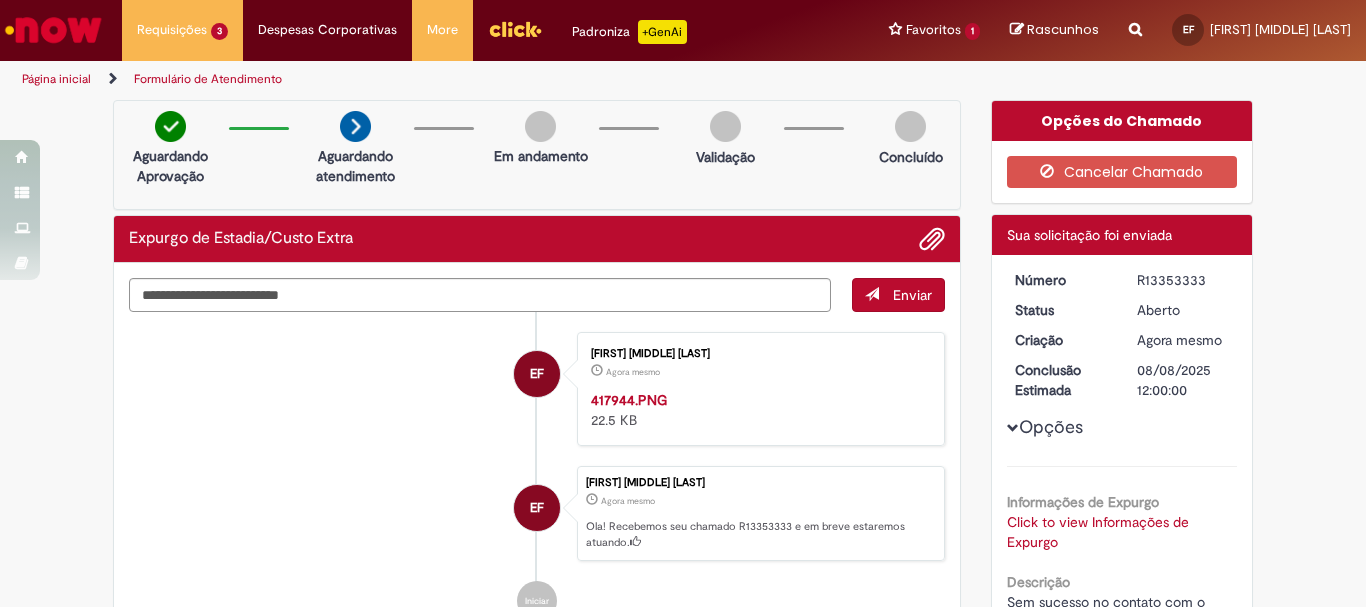 click on "R13353333" at bounding box center [1183, 280] 